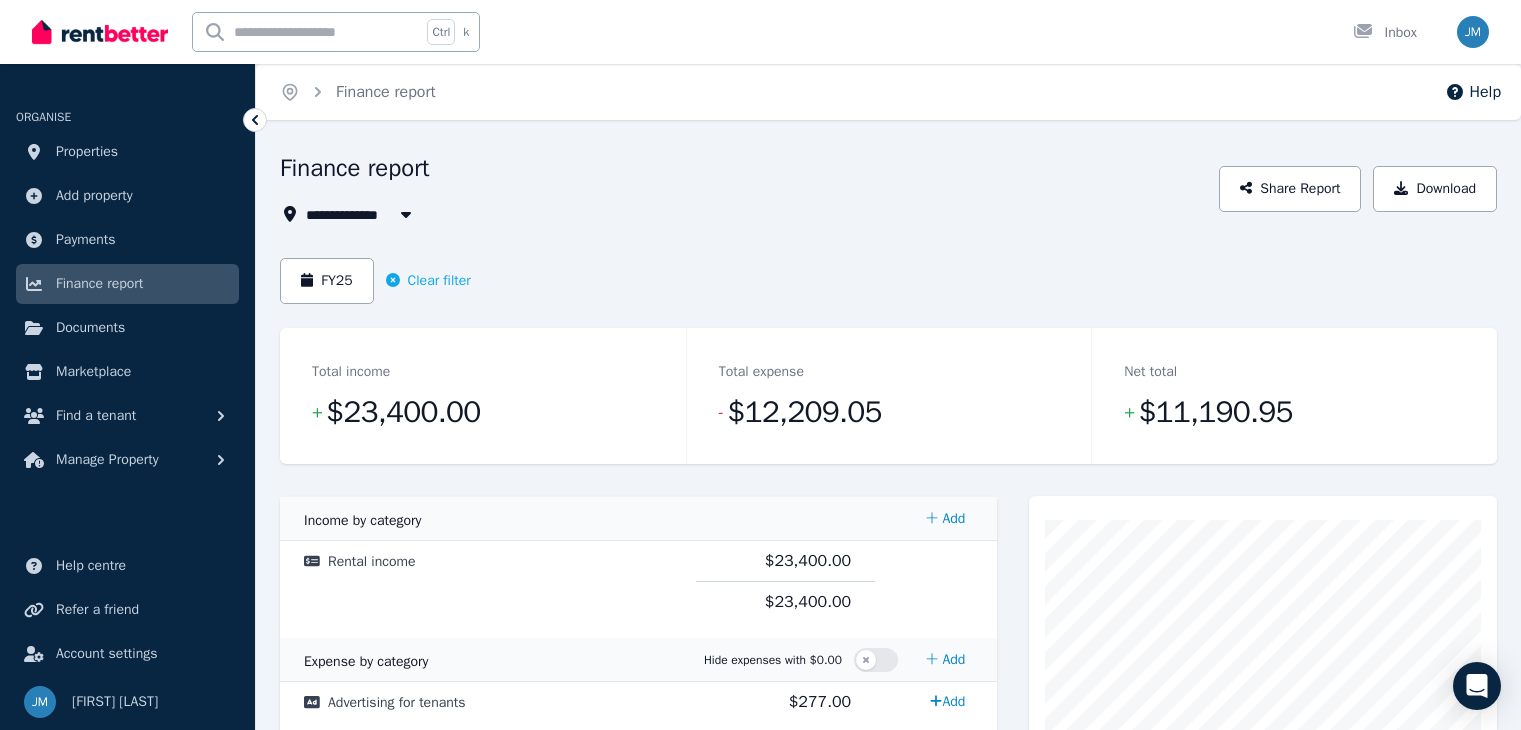 scroll, scrollTop: 197, scrollLeft: 0, axis: vertical 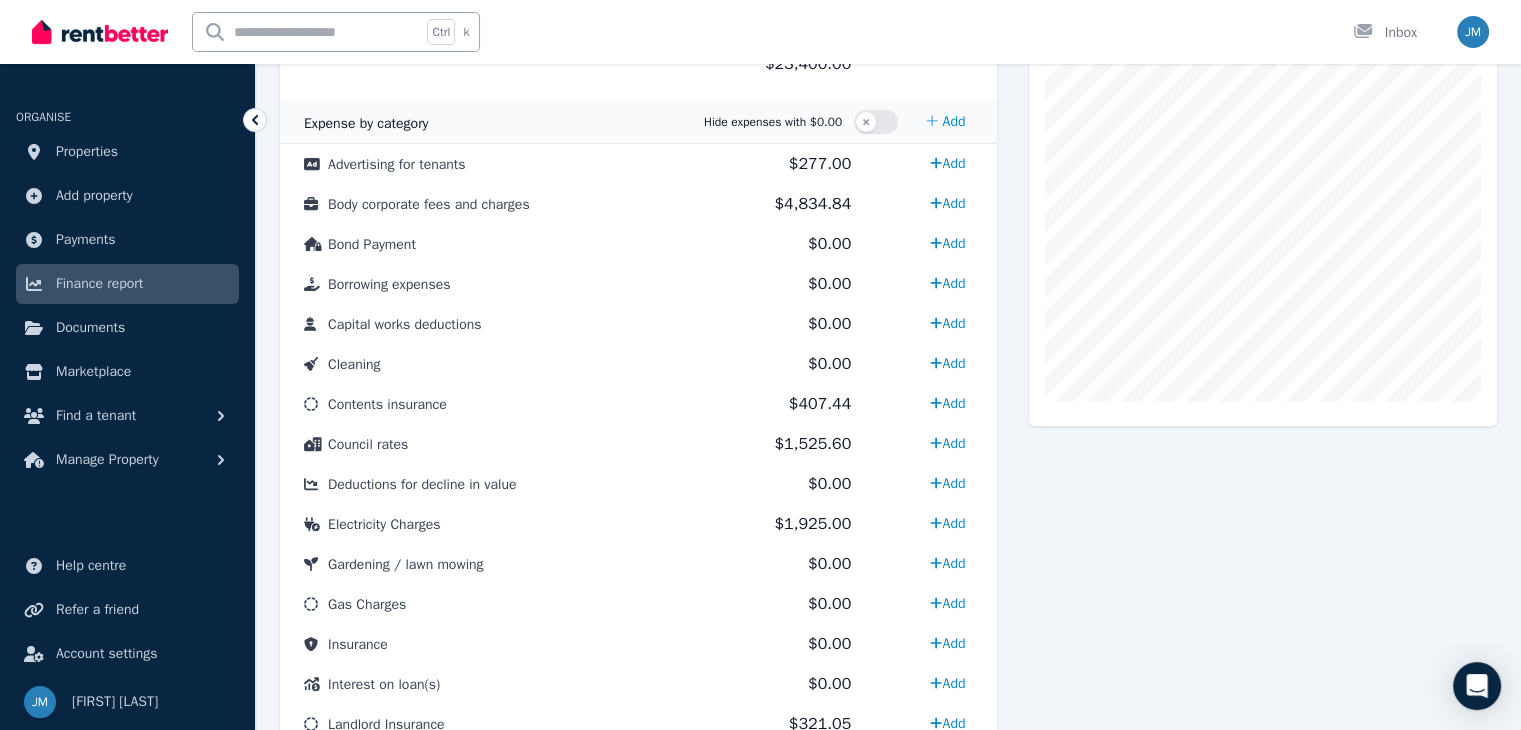 drag, startPoint x: 1520, startPoint y: 276, endPoint x: 1519, endPoint y: 339, distance: 63.007935 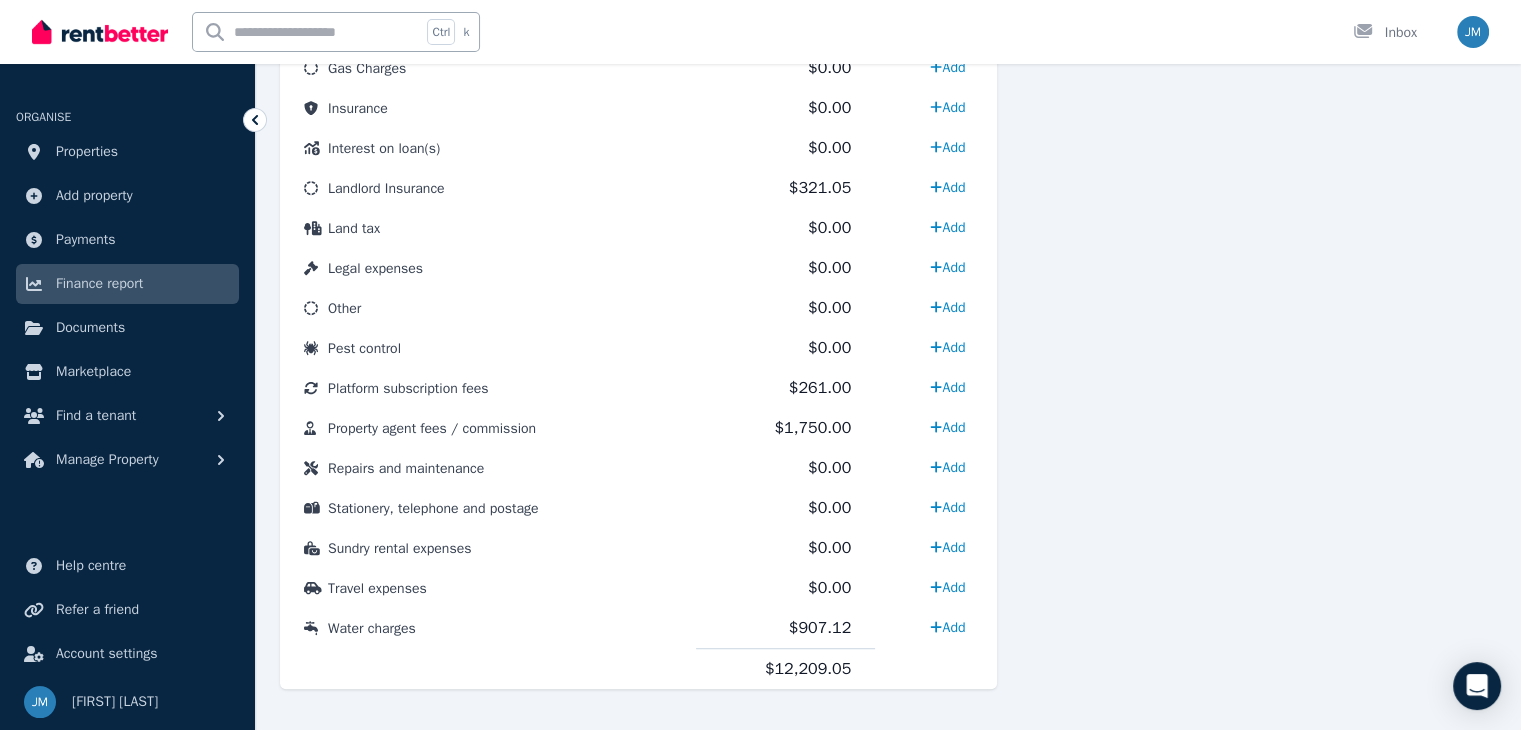 scroll, scrollTop: 1076, scrollLeft: 0, axis: vertical 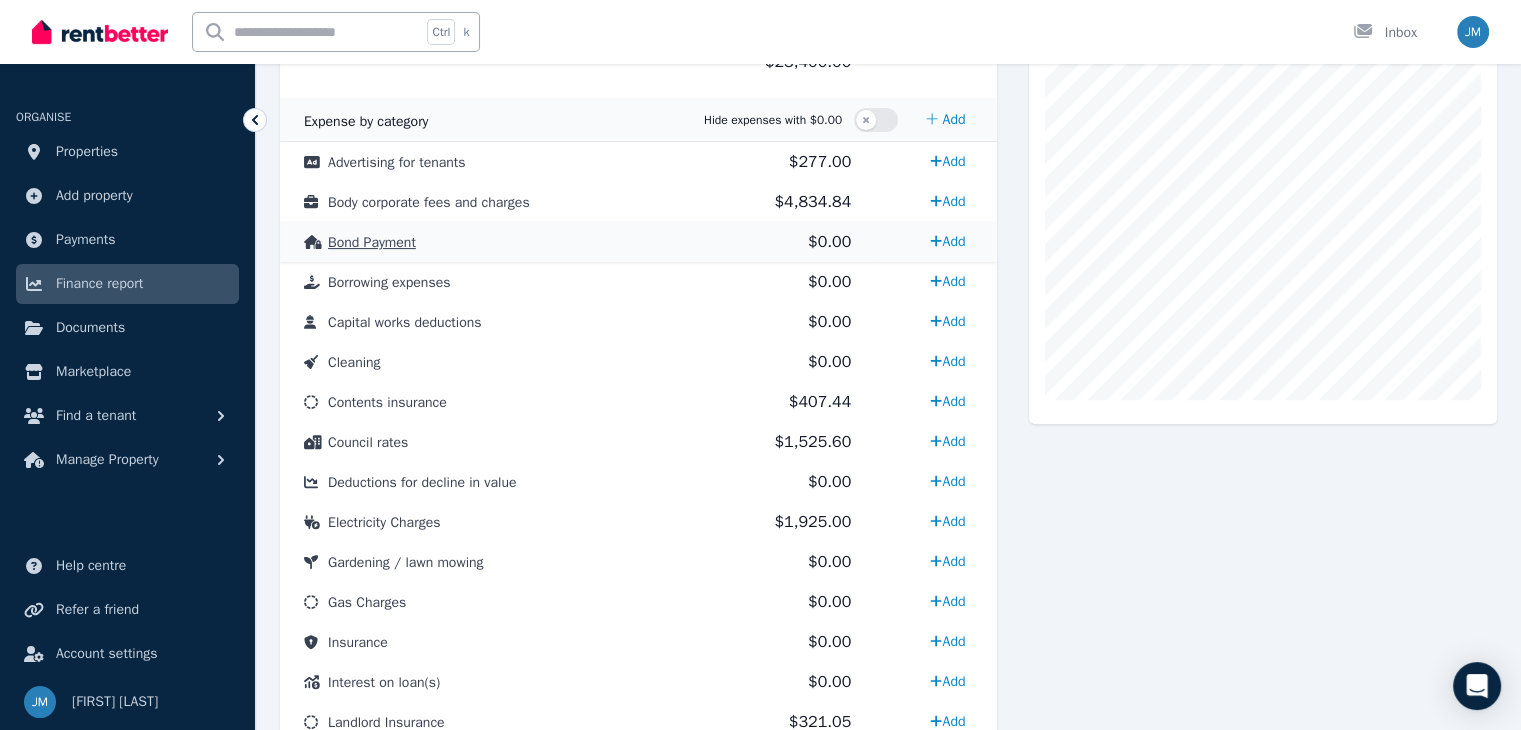 click on "$0.00" at bounding box center [785, 242] 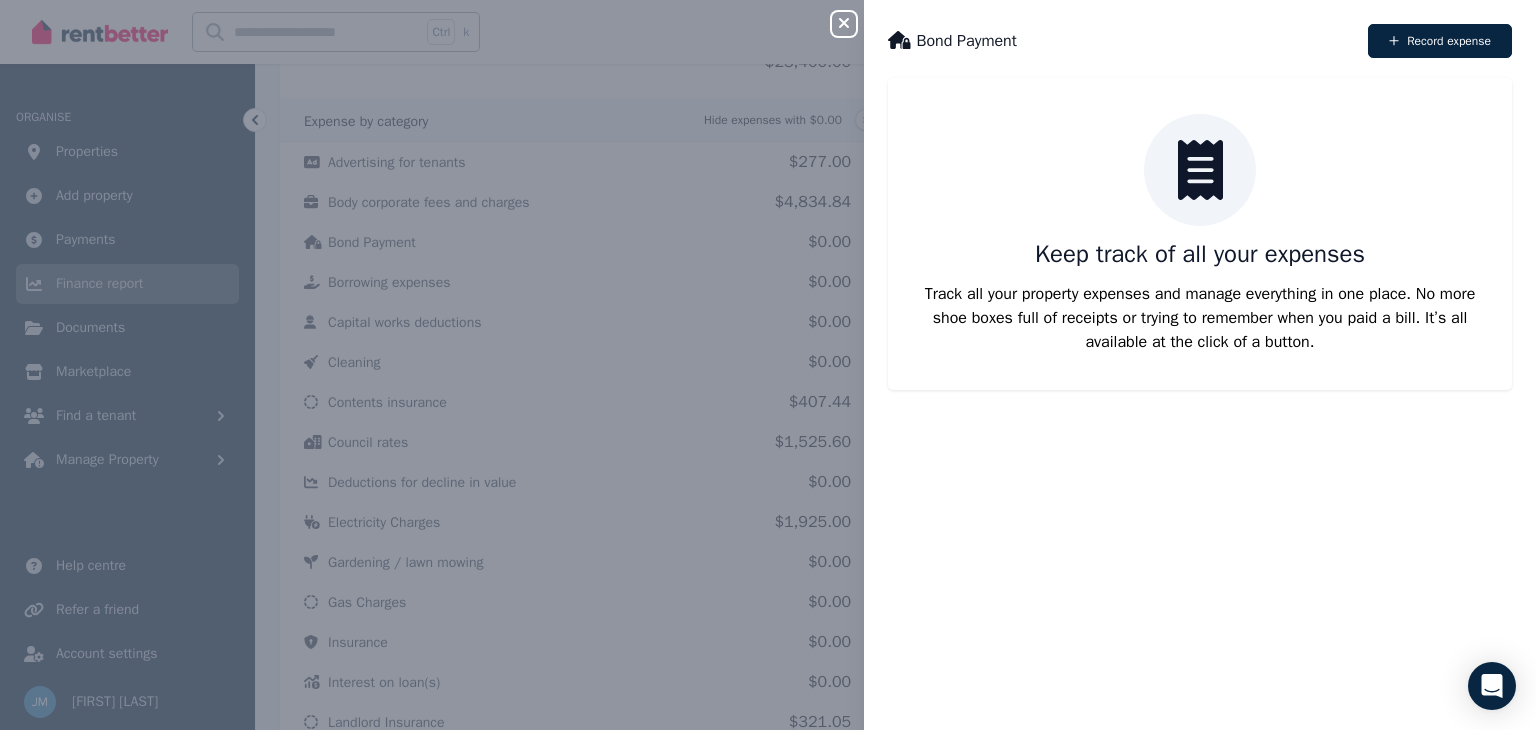 click 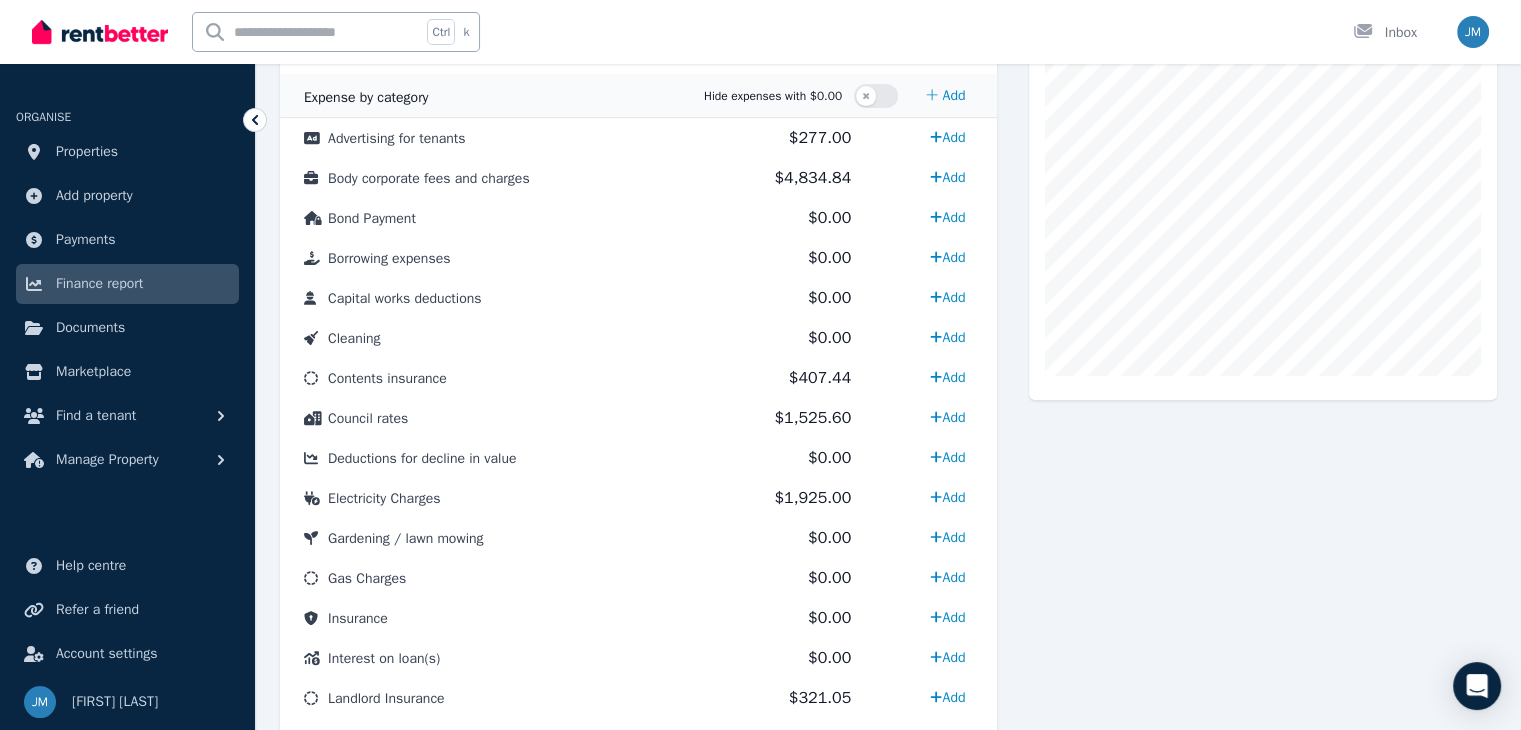 scroll, scrollTop: 535, scrollLeft: 0, axis: vertical 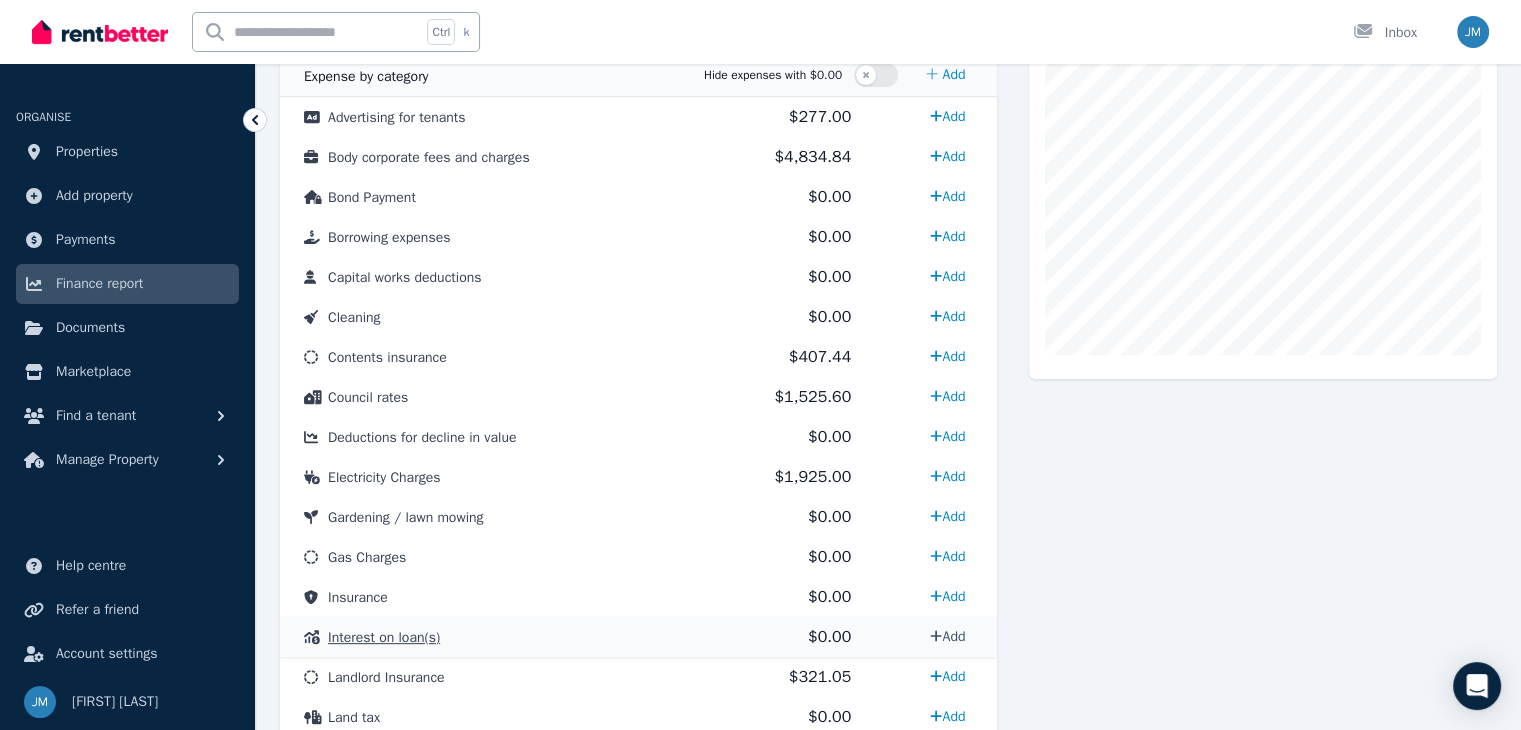 click on "Add" at bounding box center (947, 636) 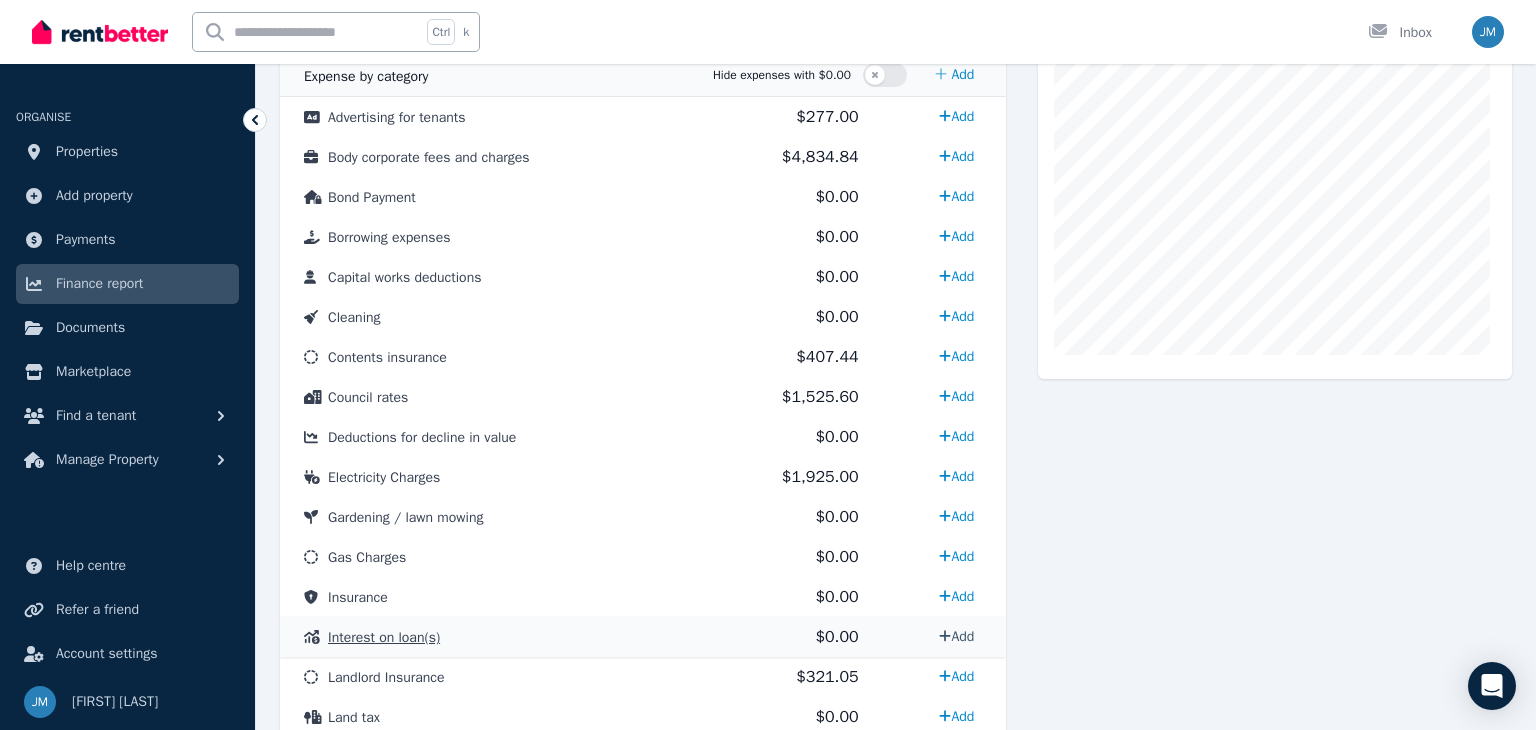 select on "**********" 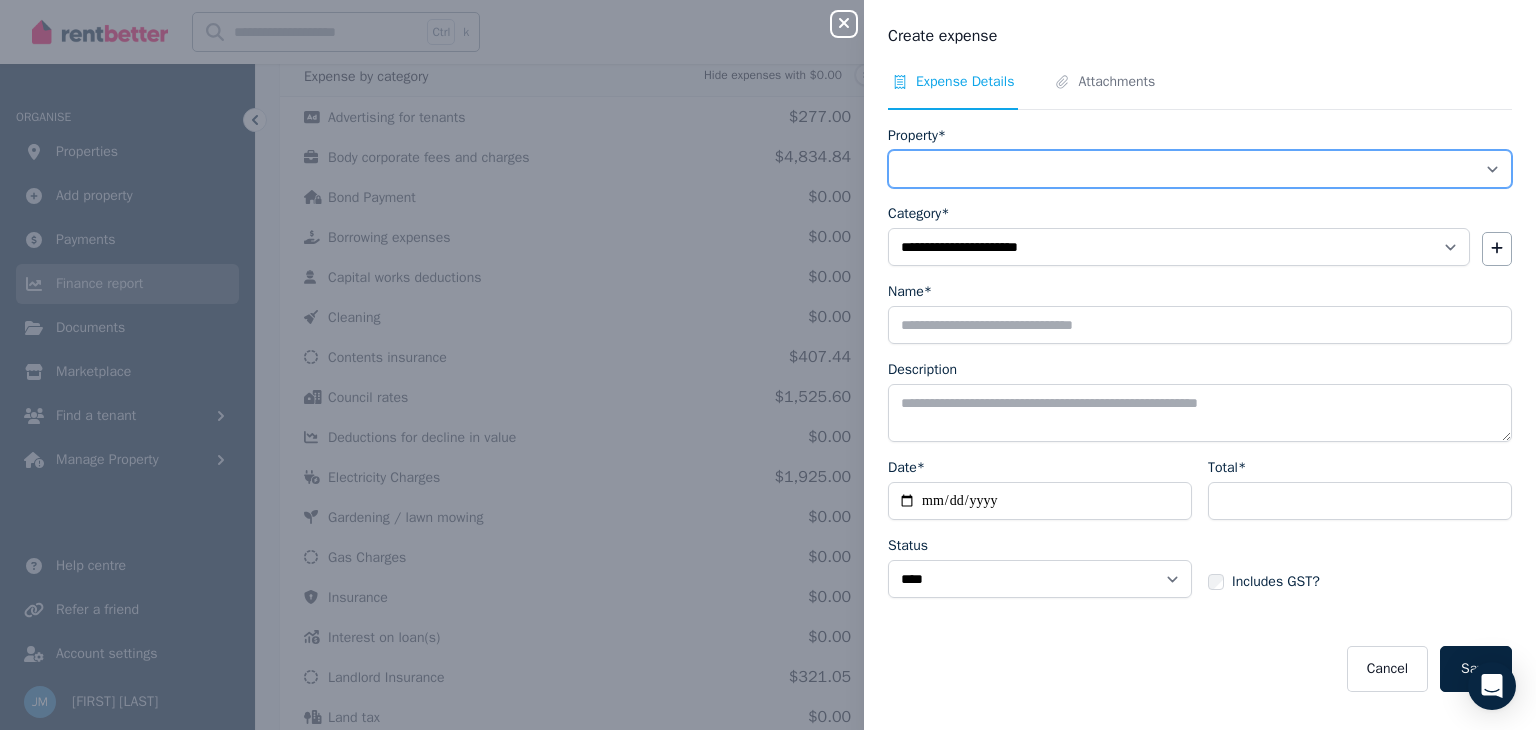click on "**********" at bounding box center [1200, 169] 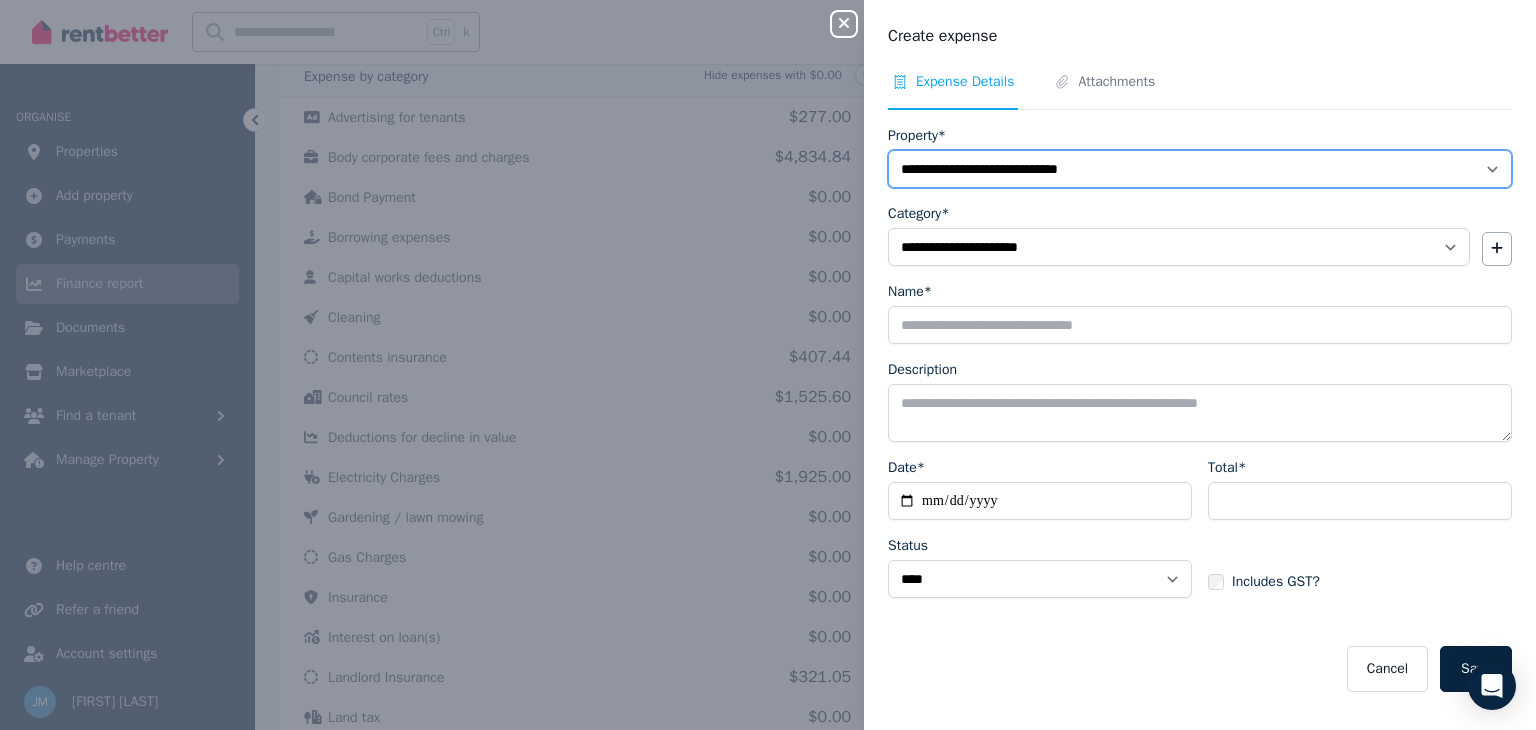 click on "**********" at bounding box center (1200, 169) 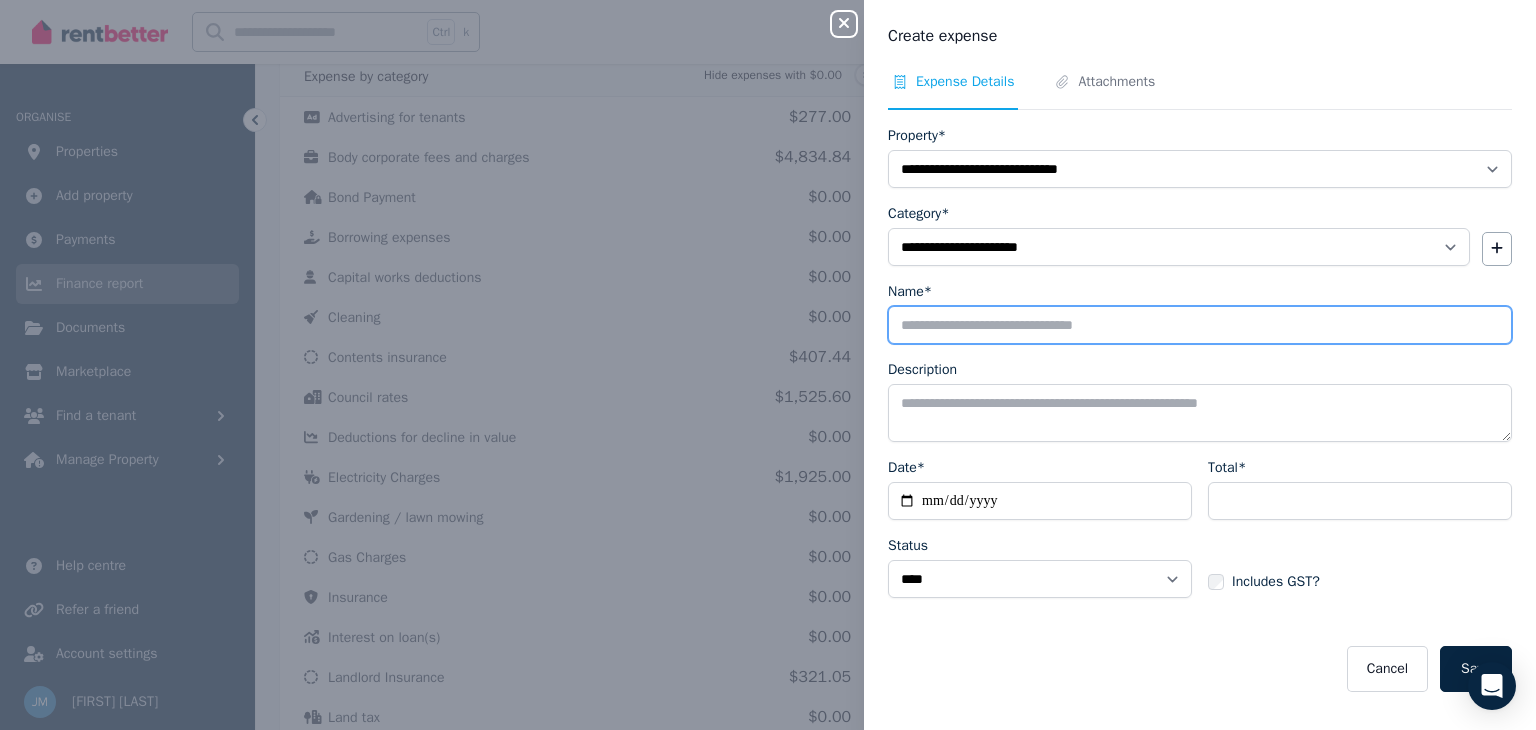click on "Name*" at bounding box center (1200, 325) 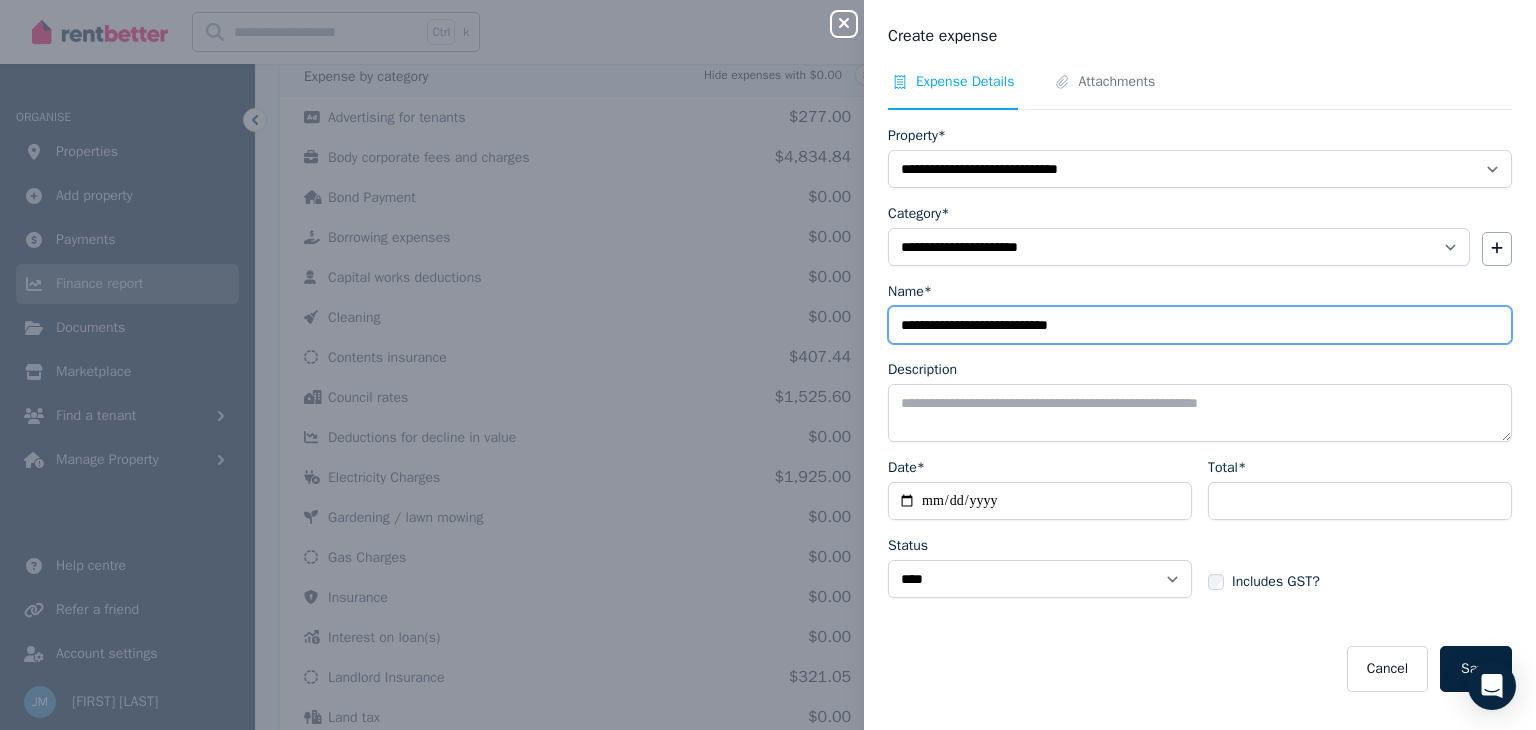 type on "**********" 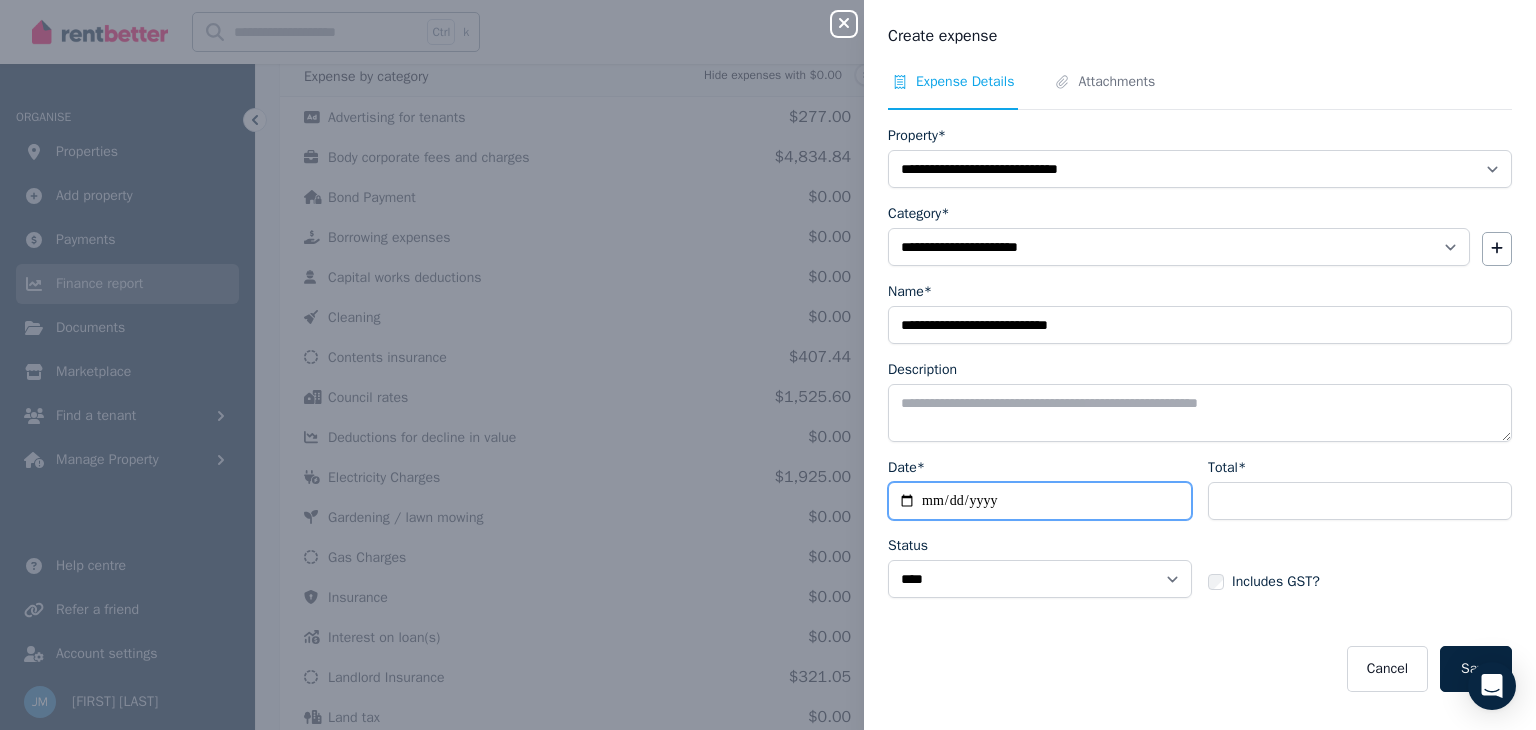 click on "Date*" at bounding box center (1040, 501) 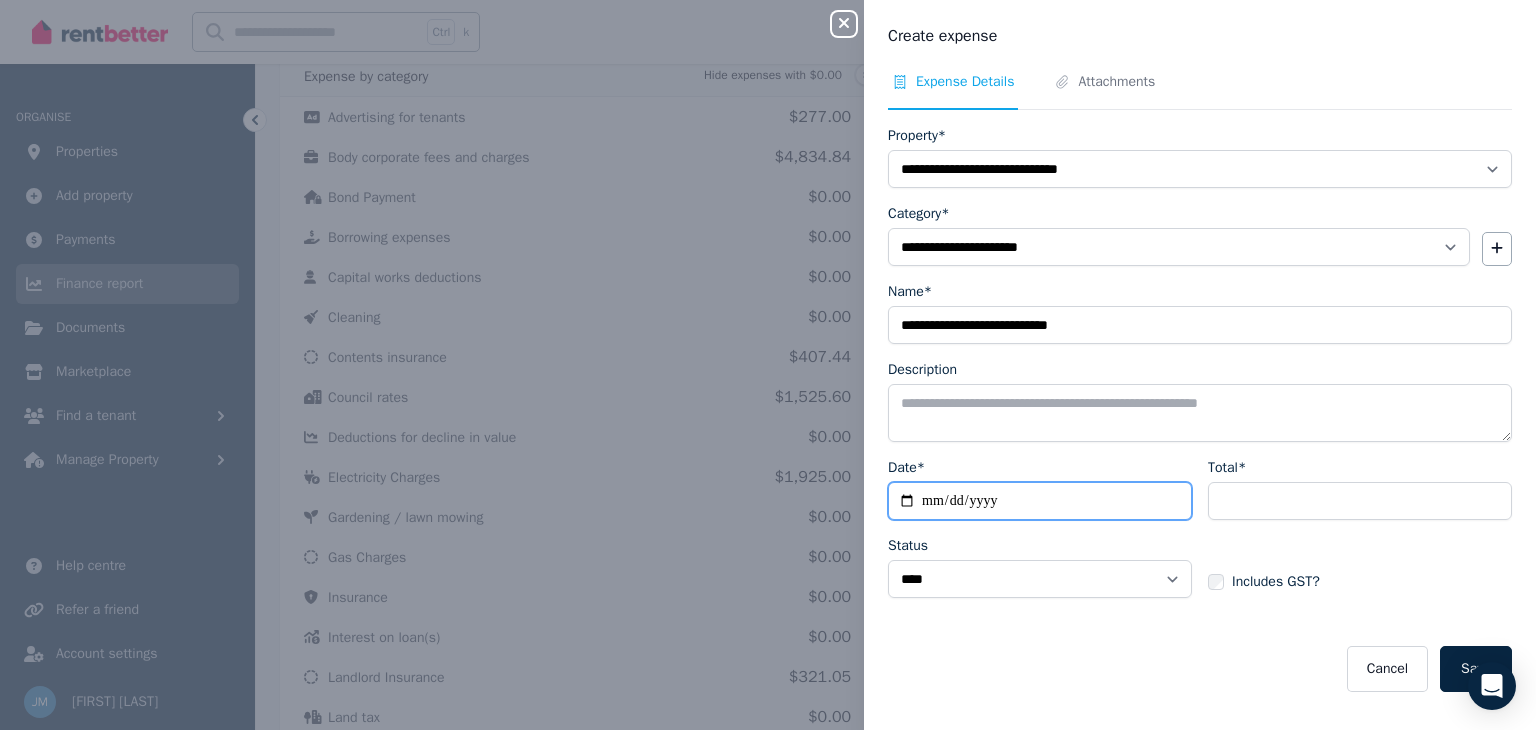 type on "**********" 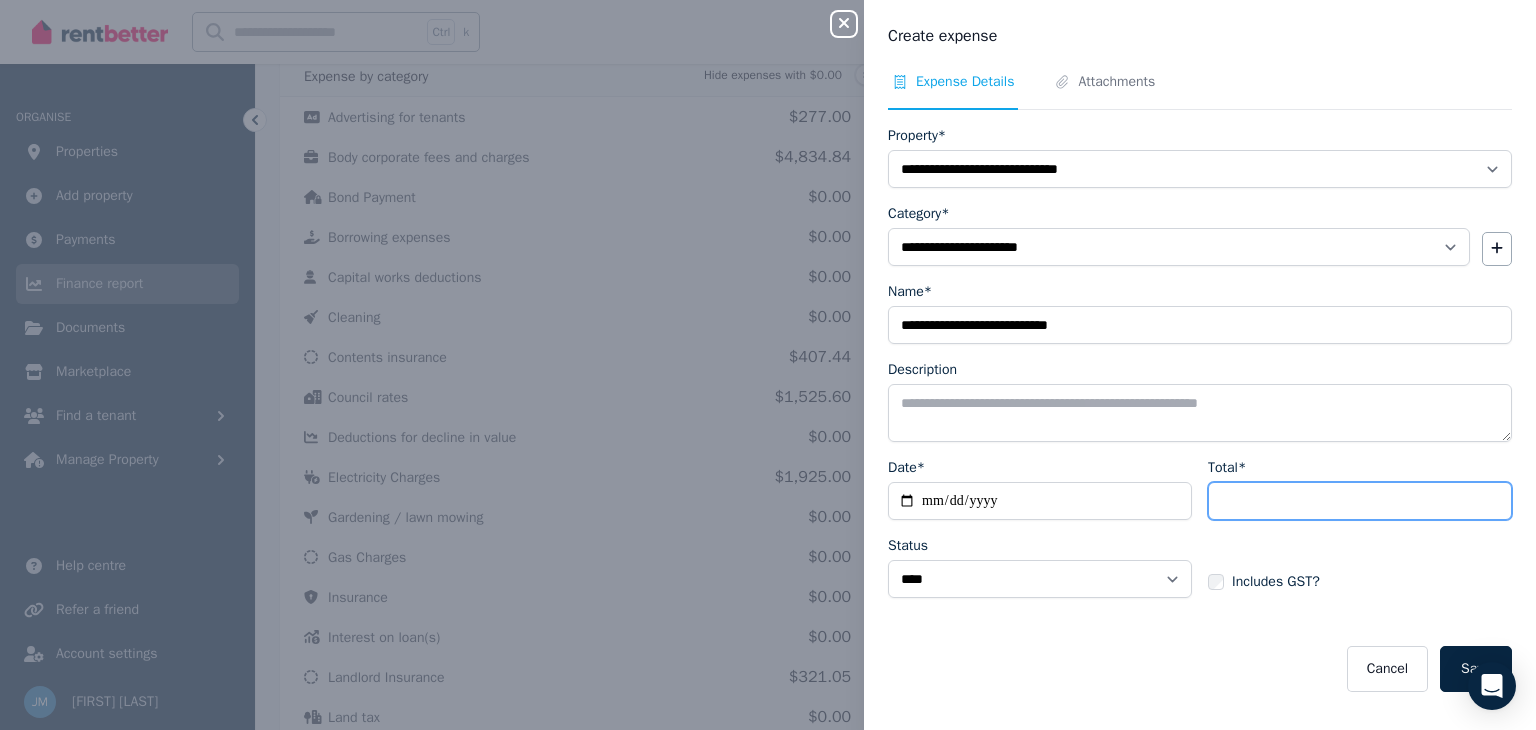 click on "Total*" at bounding box center [1360, 501] 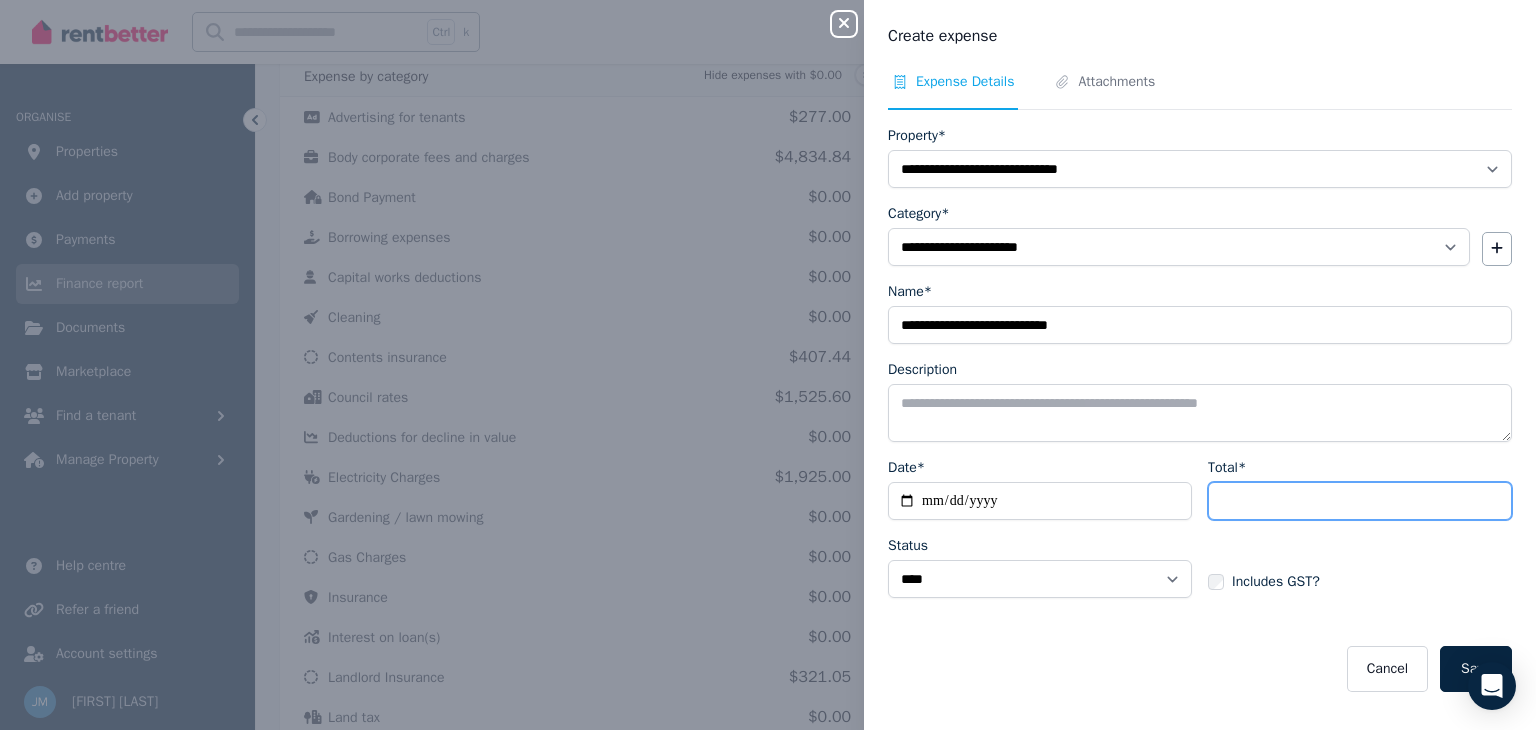 type on "*****" 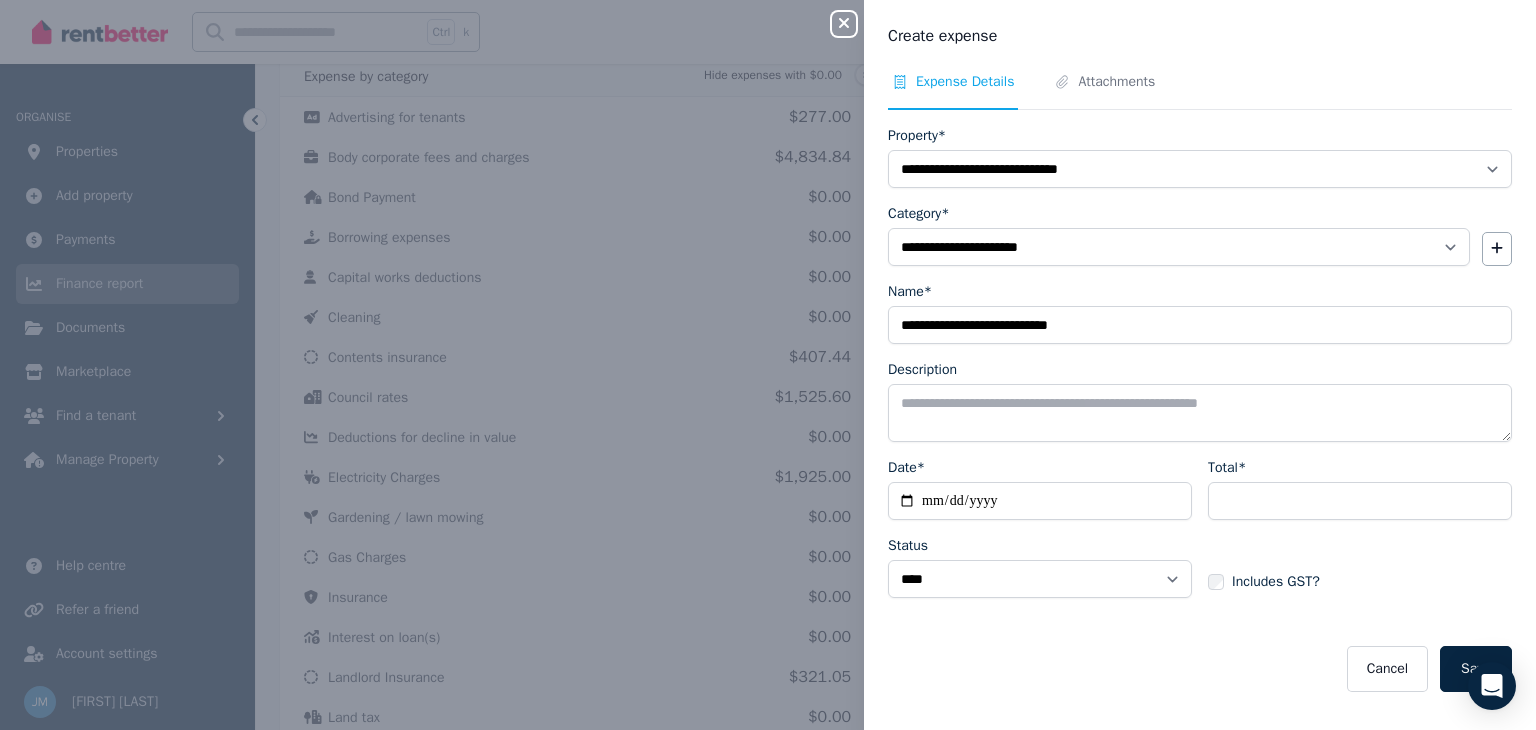 click on "Includes GST?" at bounding box center (1360, 564) 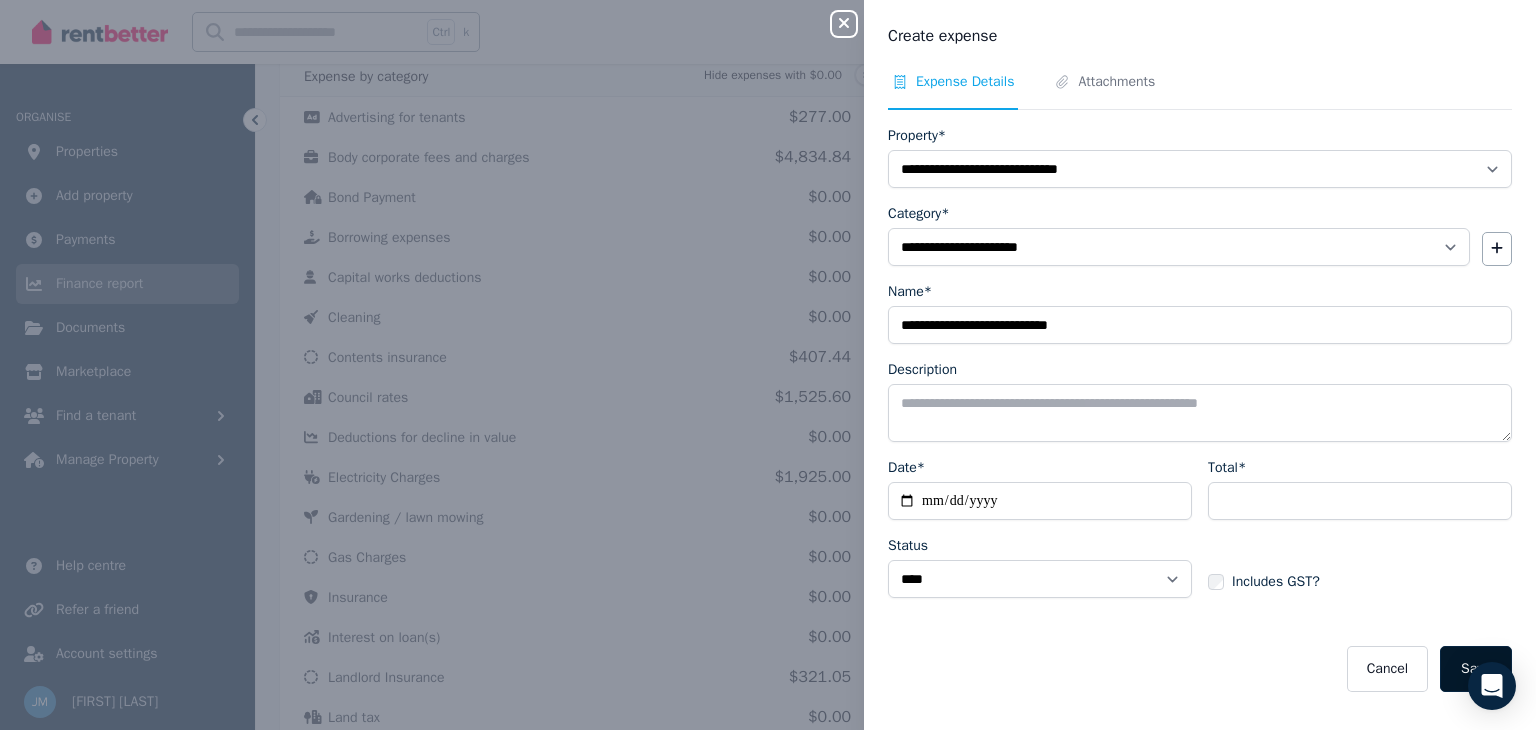click on "Save" at bounding box center [1476, 669] 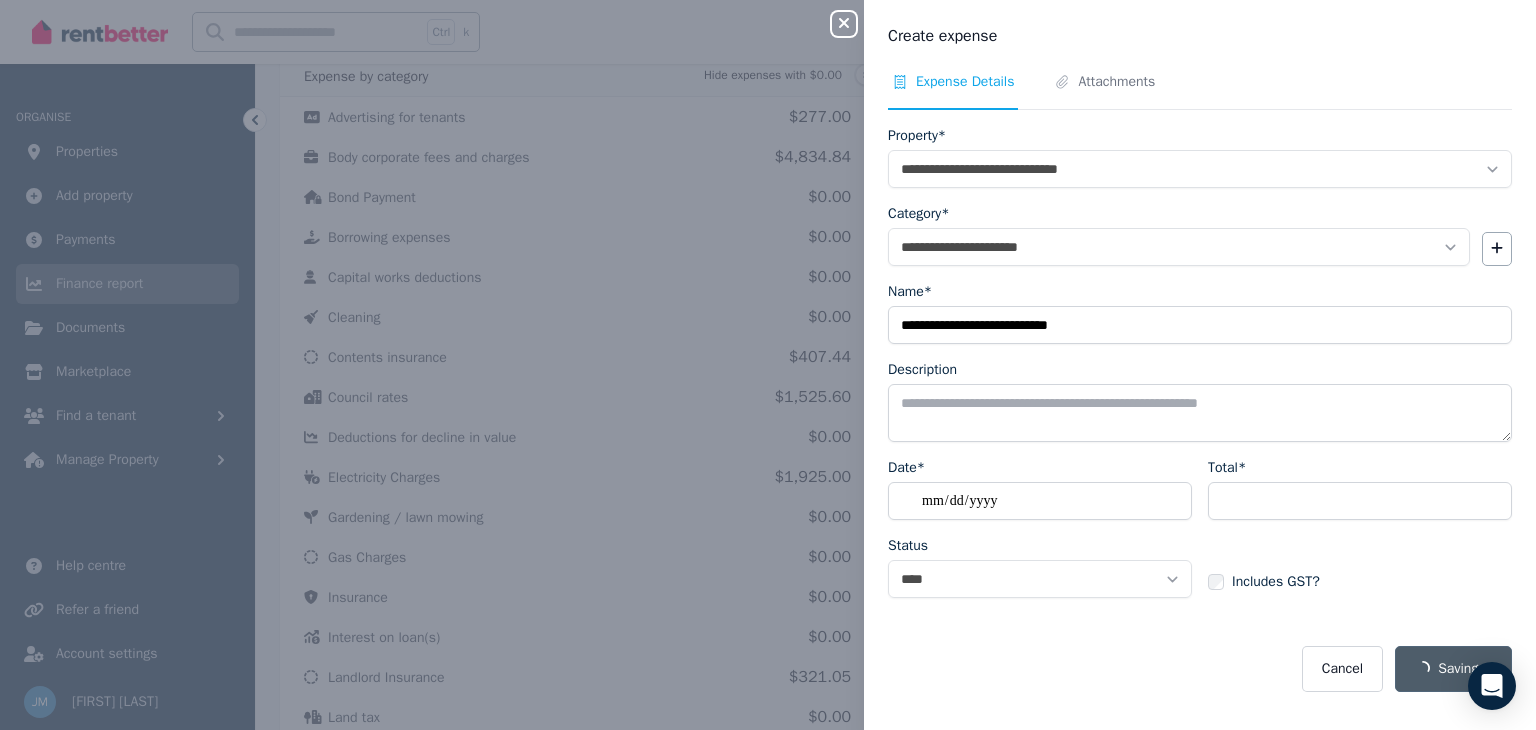 select 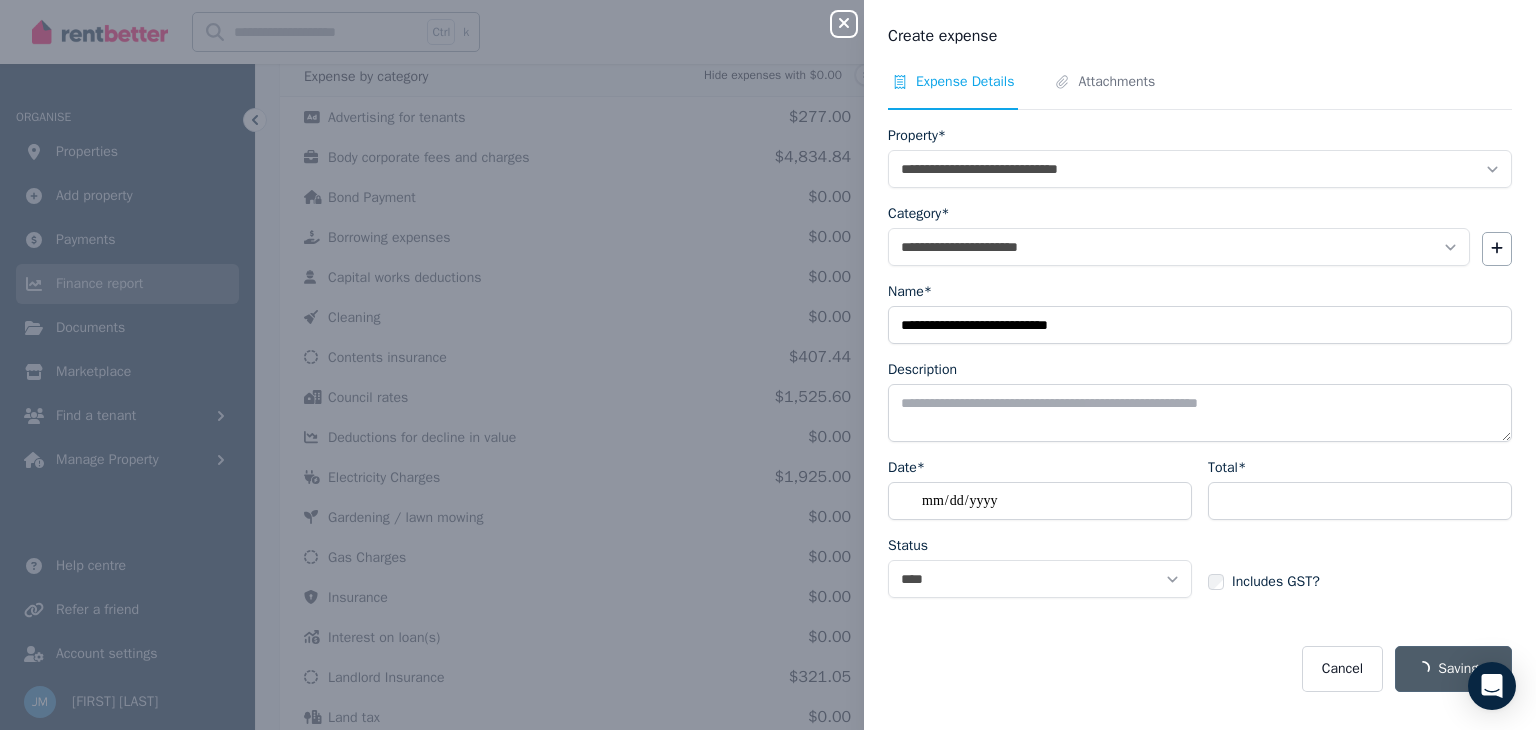 select 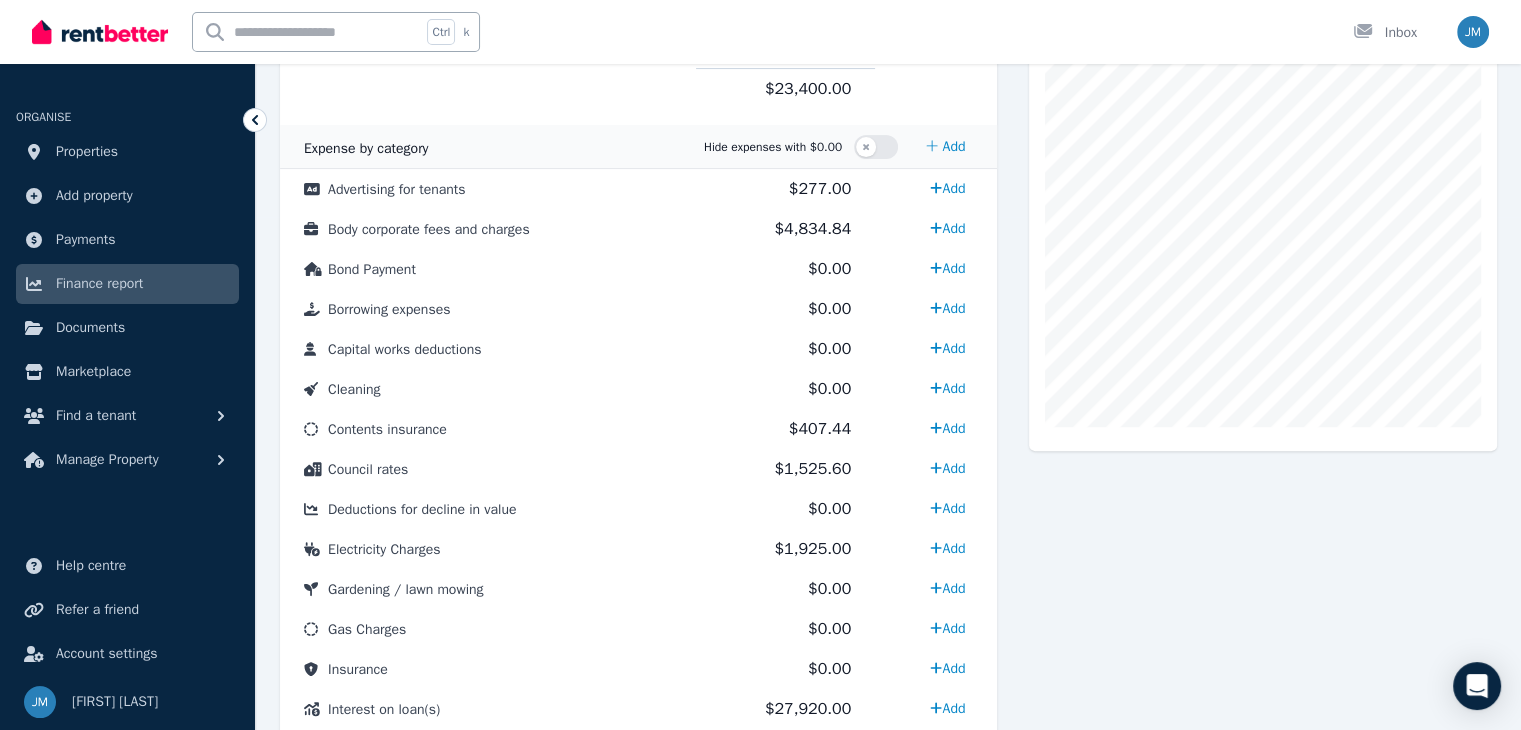 scroll, scrollTop: 306, scrollLeft: 0, axis: vertical 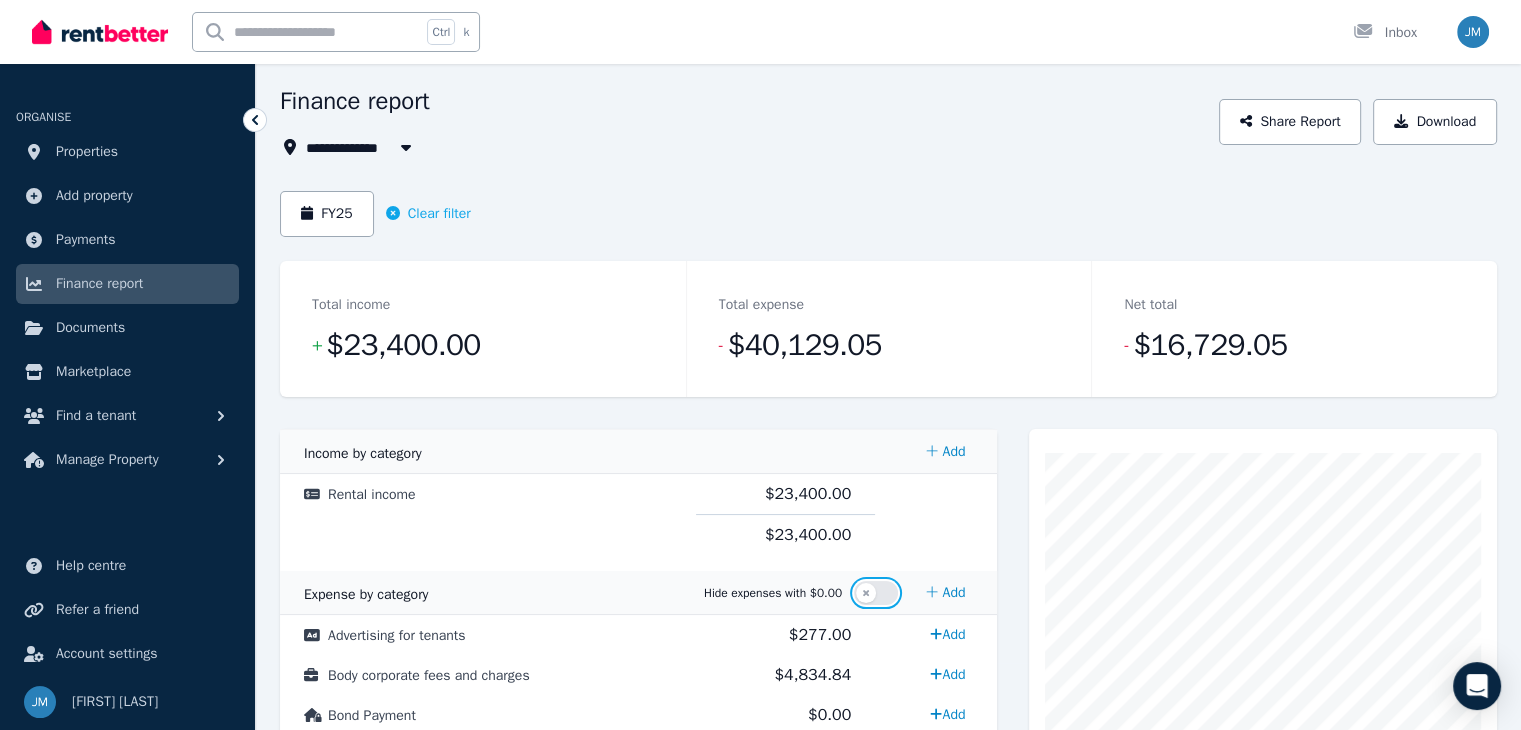 click at bounding box center [876, 593] 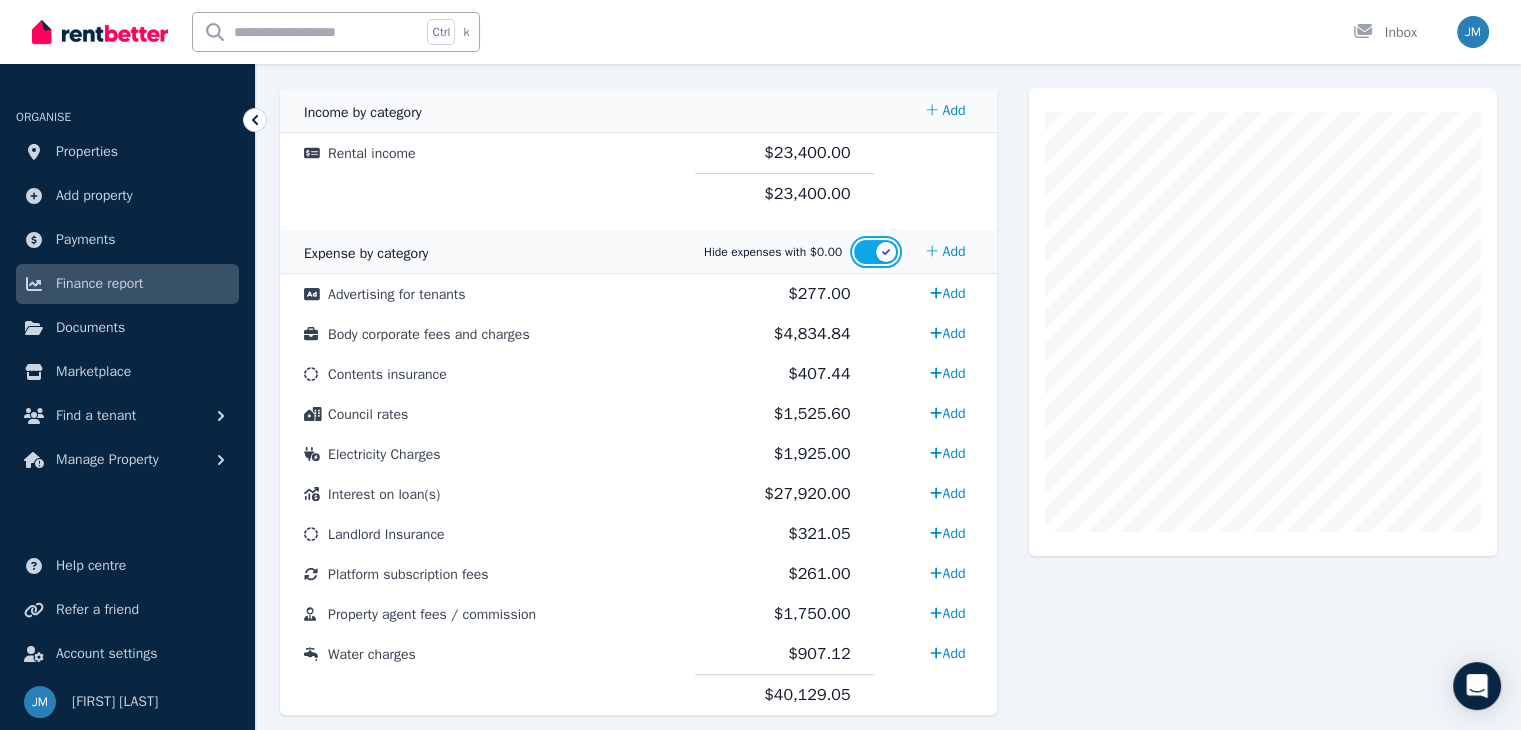 scroll, scrollTop: 460, scrollLeft: 0, axis: vertical 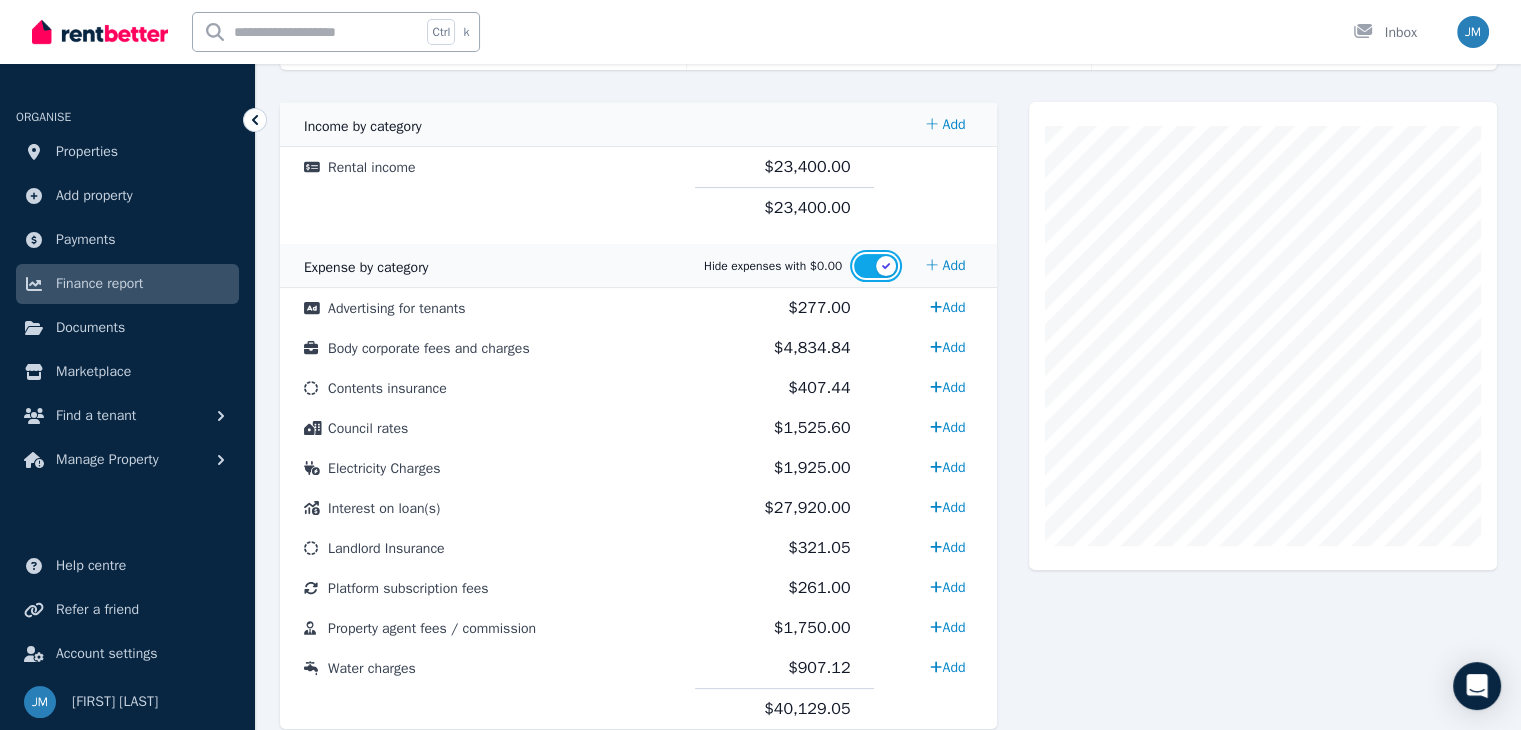 click at bounding box center (876, 266) 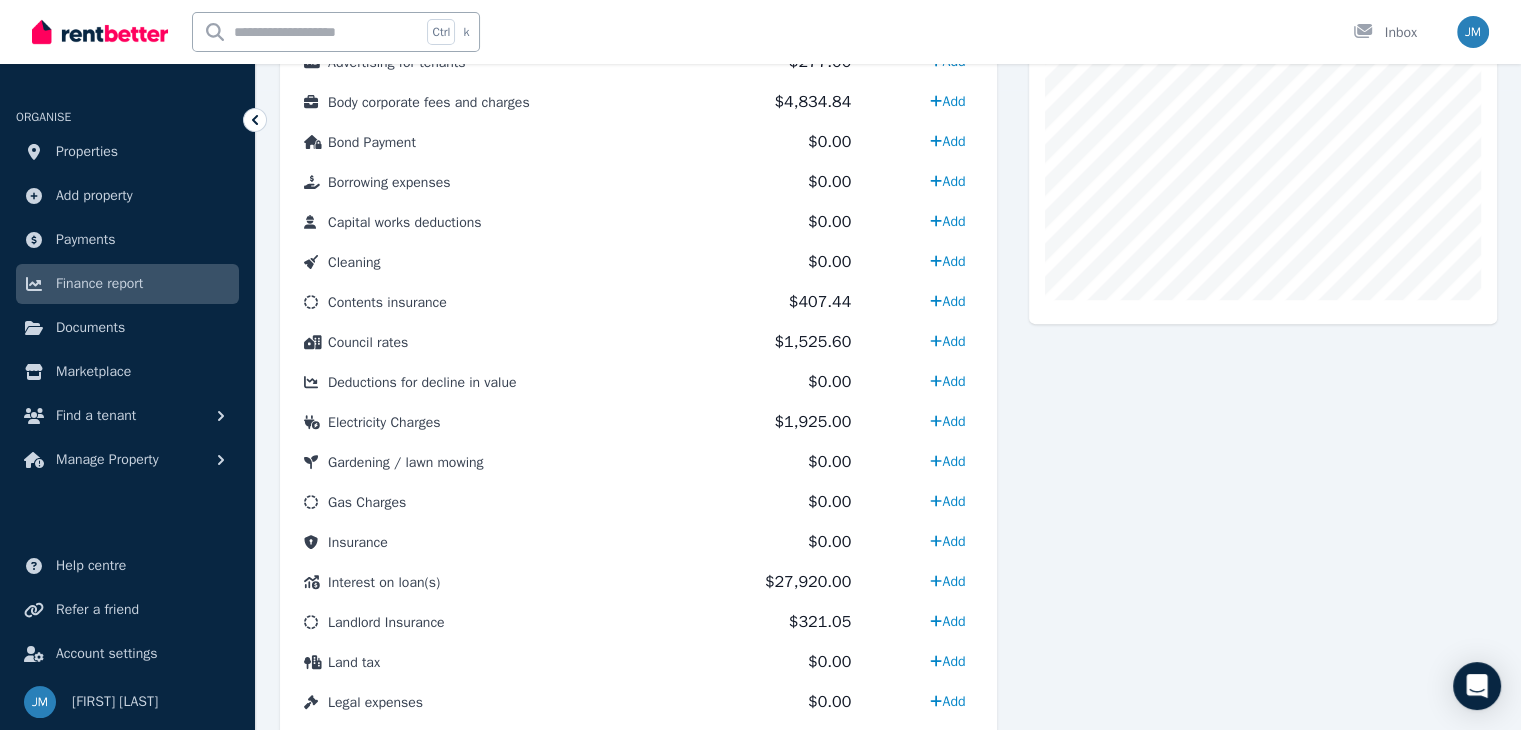 scroll, scrollTop: 645, scrollLeft: 0, axis: vertical 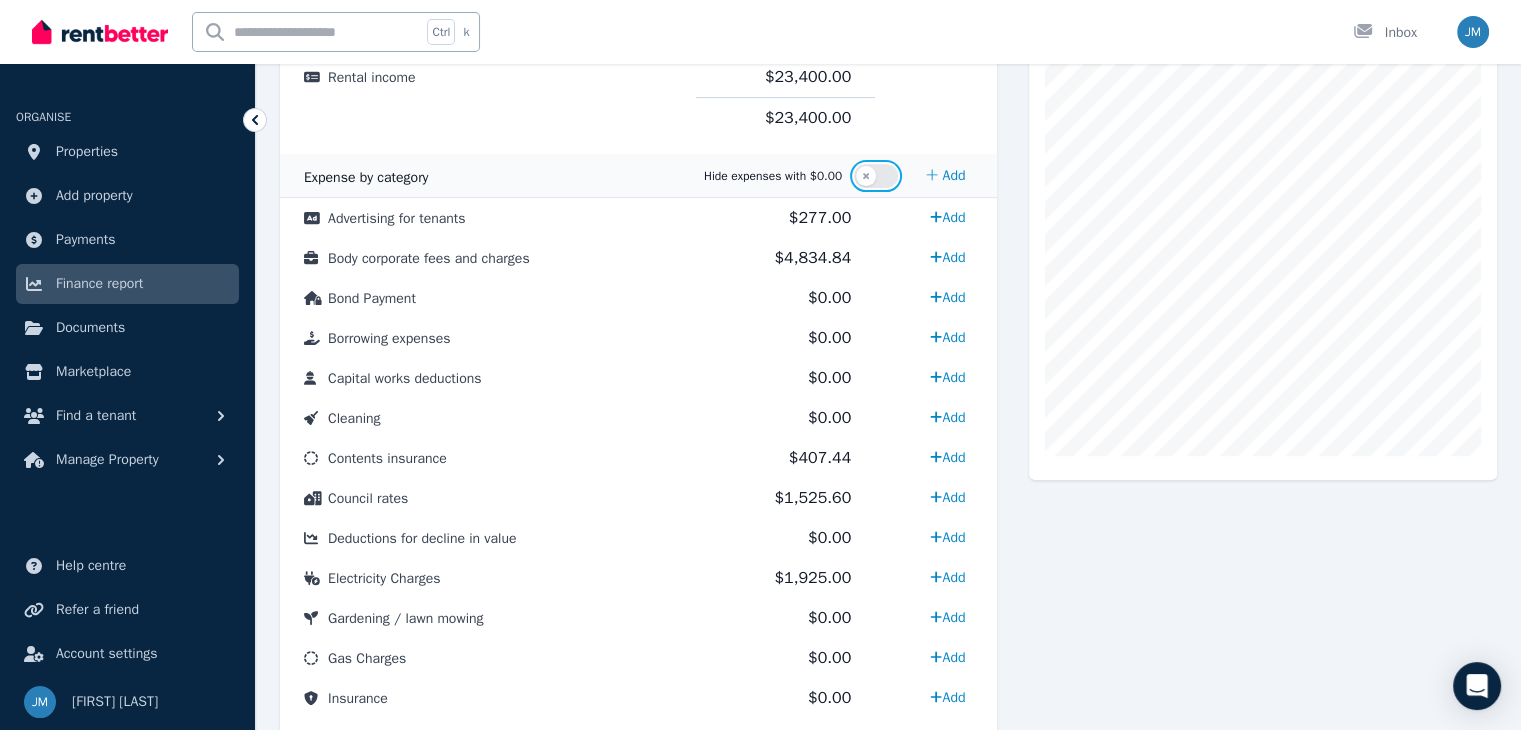 click at bounding box center (876, 176) 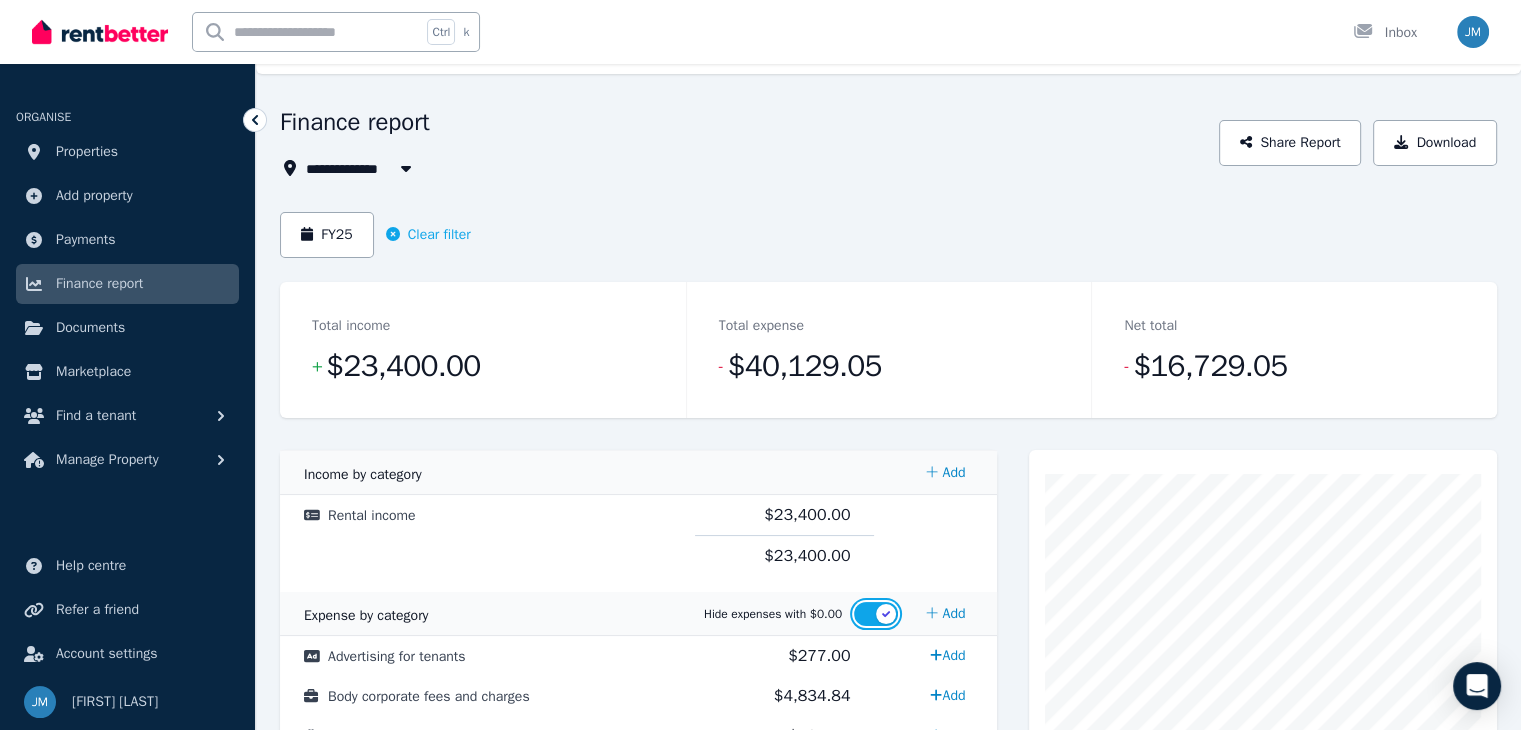 scroll, scrollTop: 44, scrollLeft: 0, axis: vertical 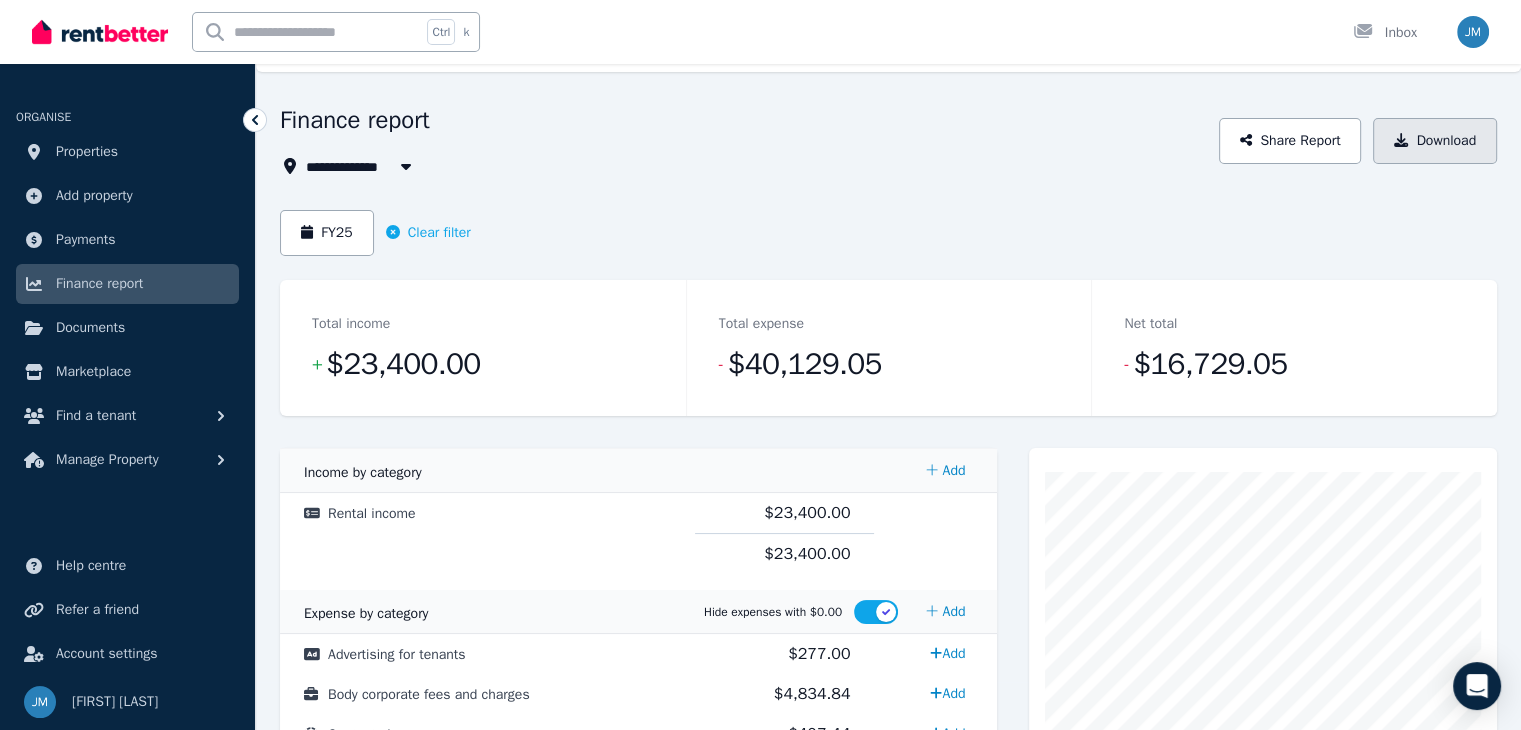 click on "Download" at bounding box center (1435, 141) 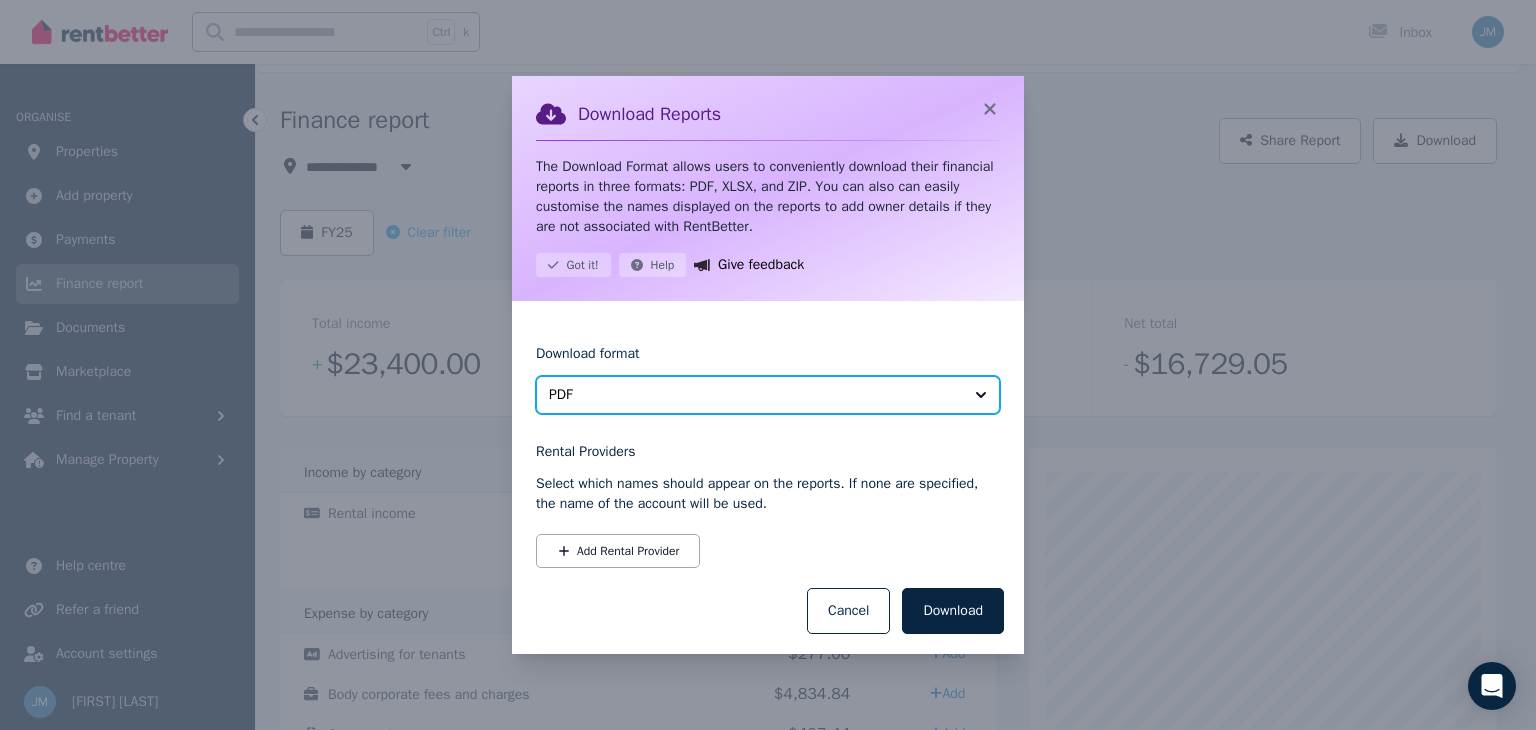 click on "PDF" at bounding box center [754, 395] 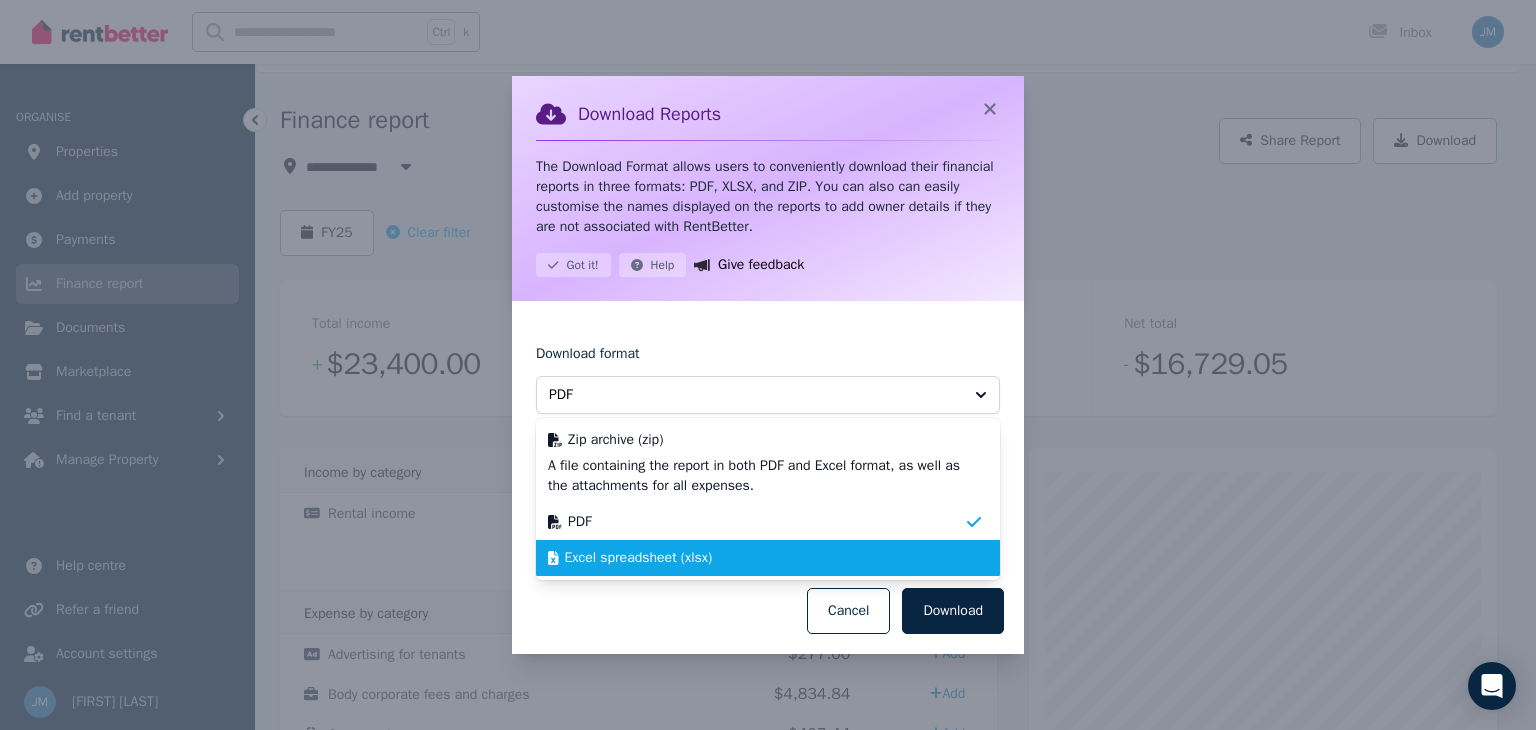 click on "Excel spreadsheet (xlsx)" at bounding box center (639, 558) 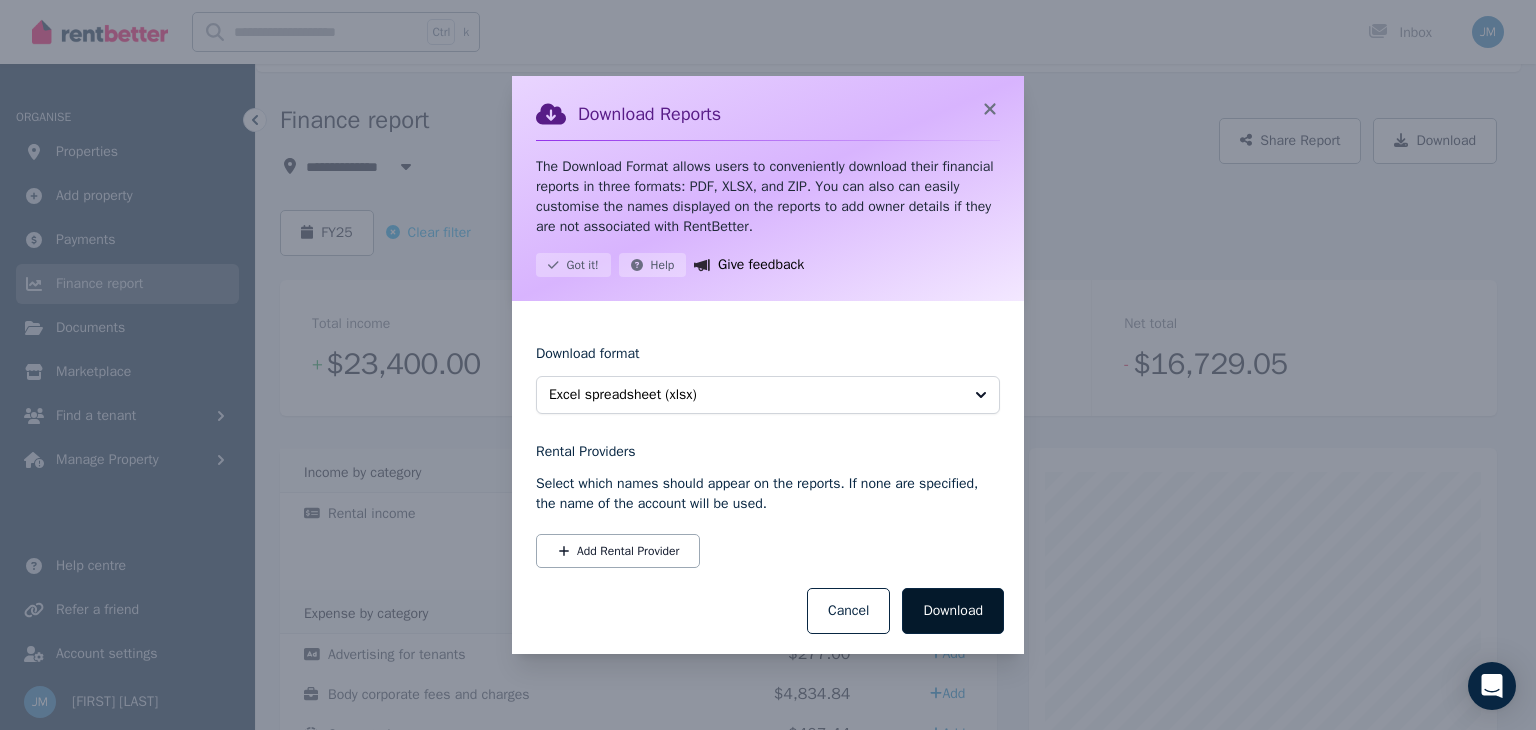 click on "Download" at bounding box center [953, 611] 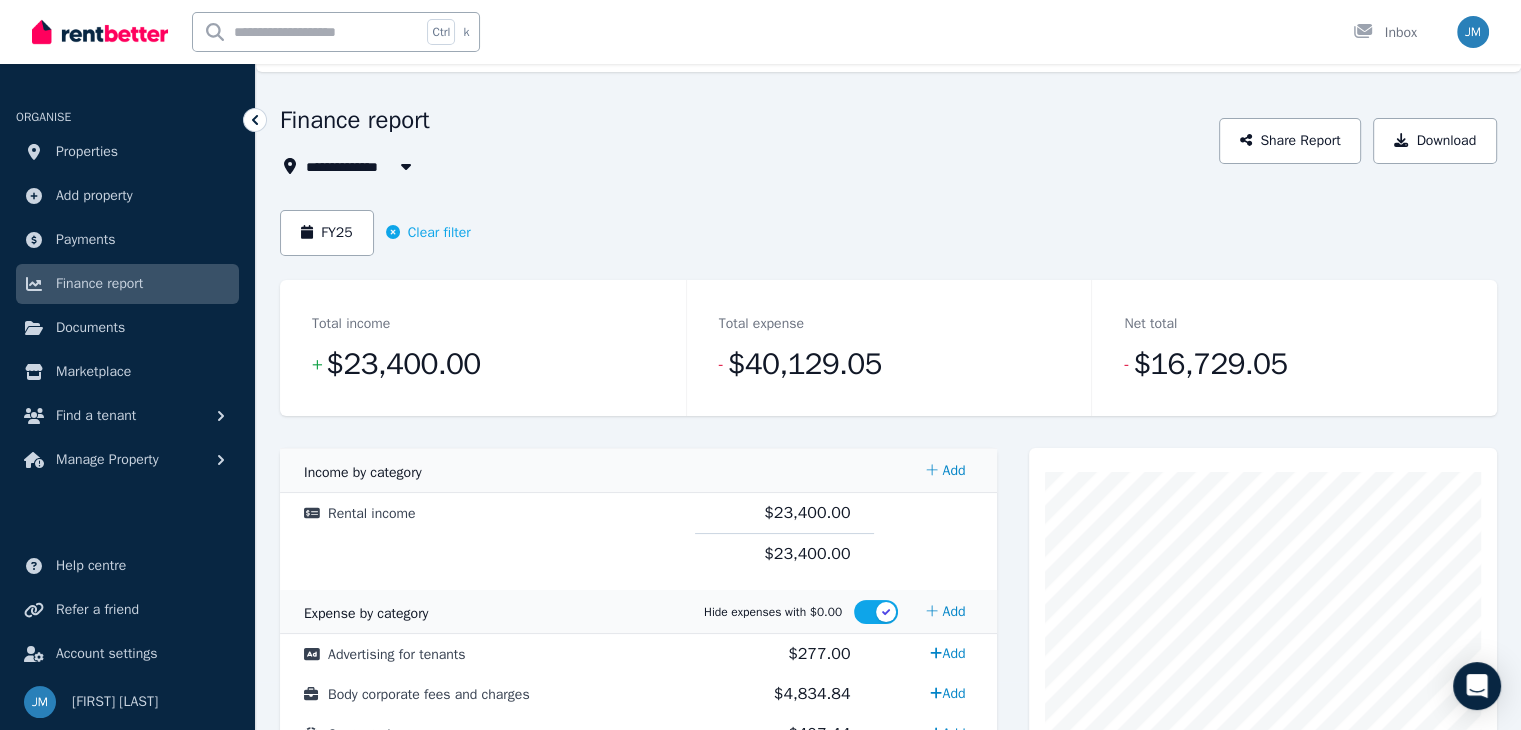 click at bounding box center [1506, 715] 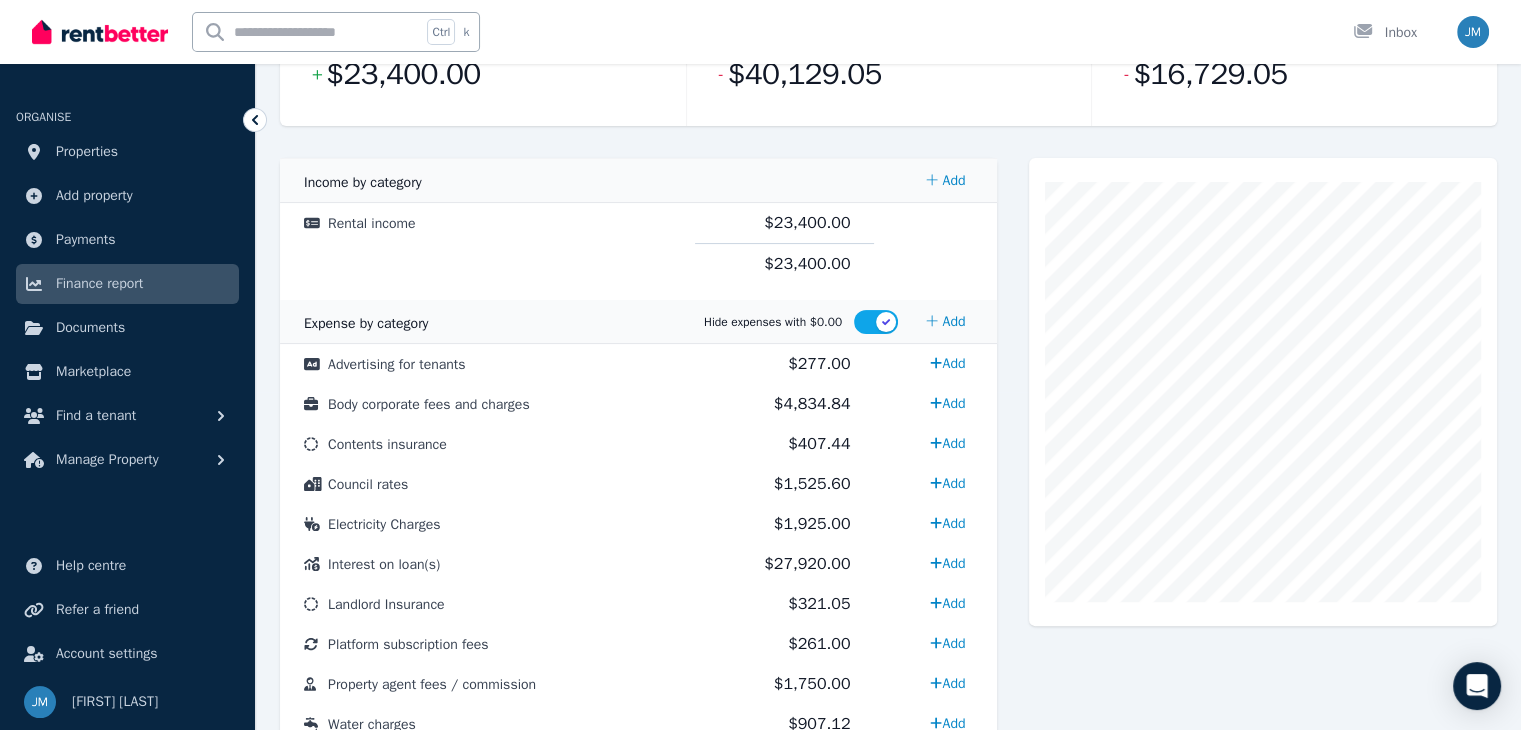 scroll, scrollTop: 372, scrollLeft: 0, axis: vertical 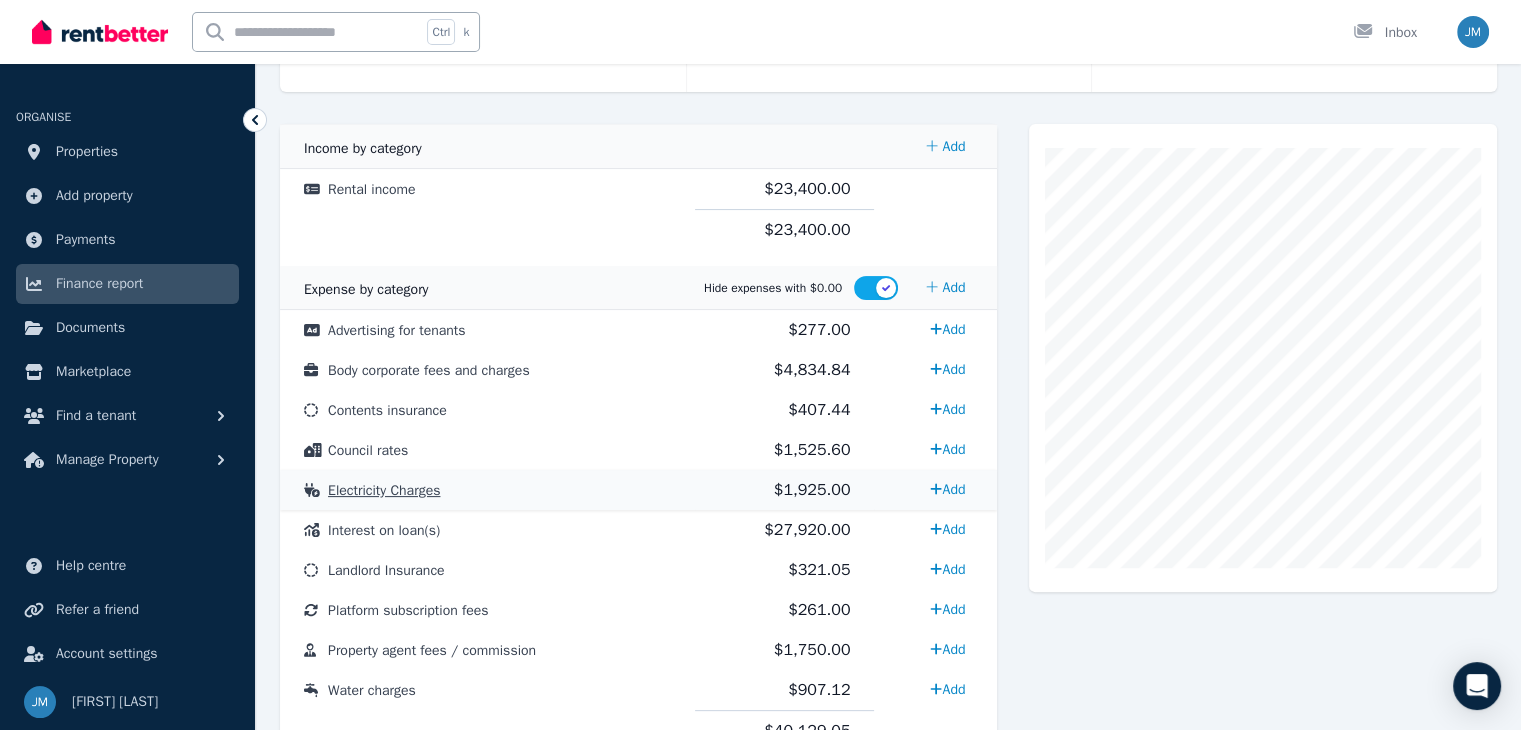 click on "$1,925.00" at bounding box center [785, 490] 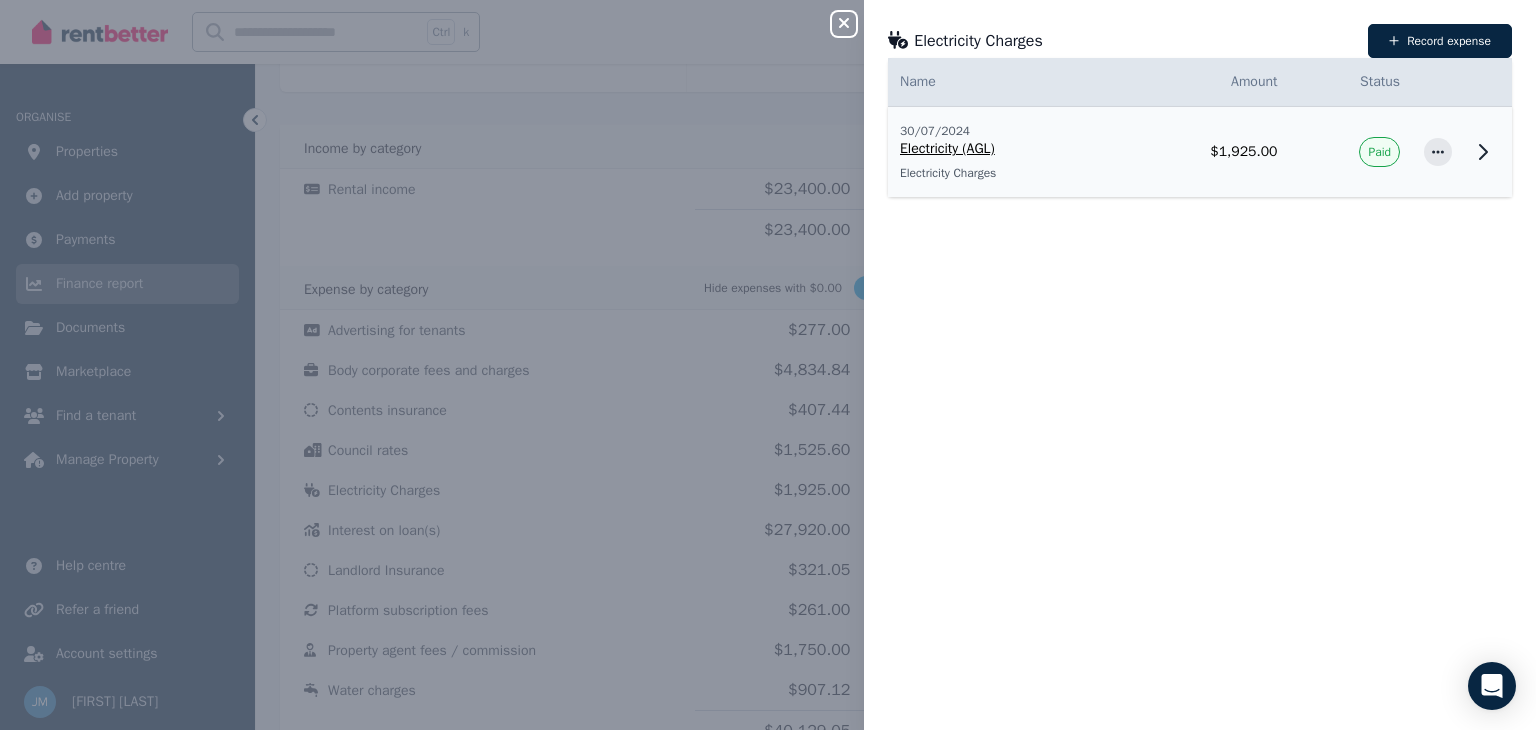 click on "Electricity (AGL)" at bounding box center [1002, 149] 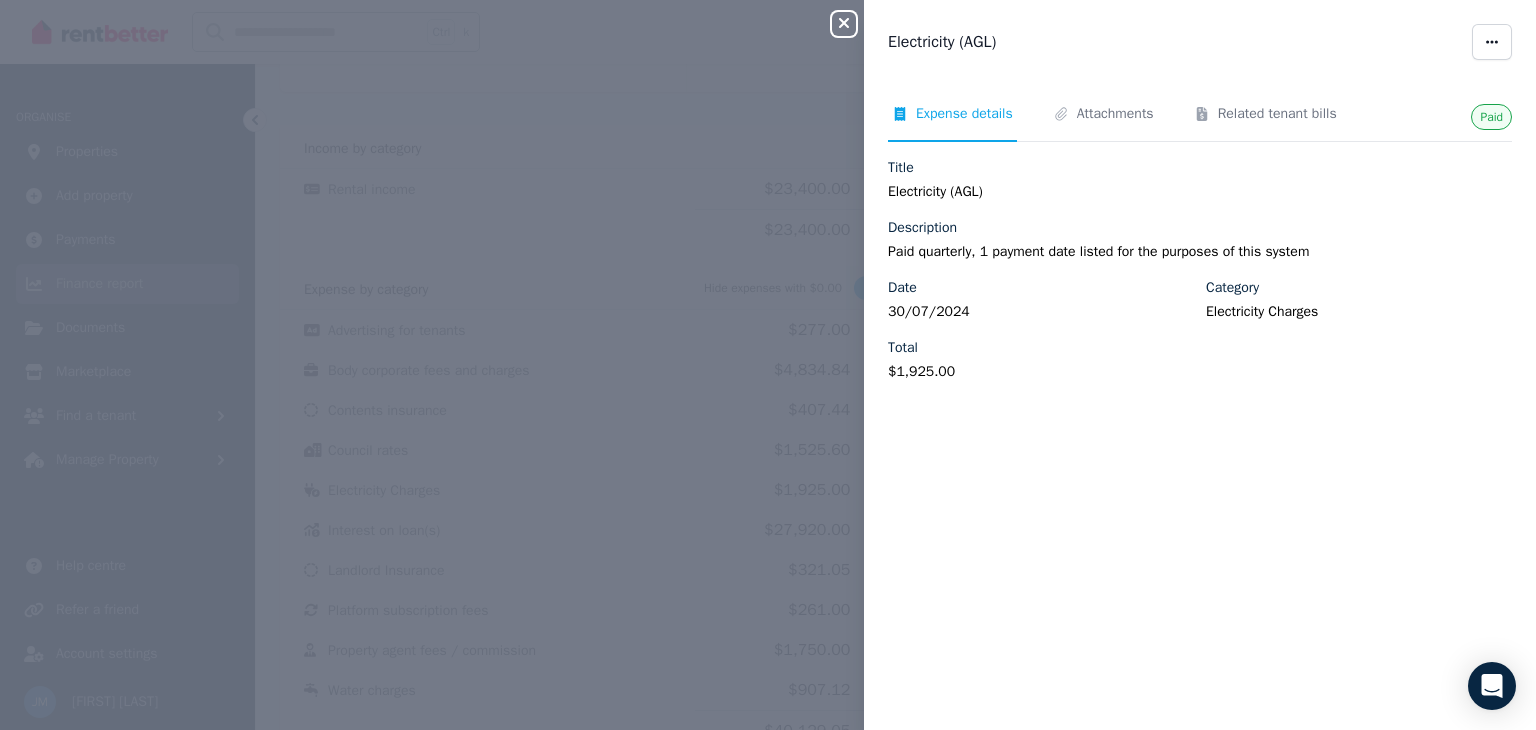 click on "Expense details" at bounding box center (964, 114) 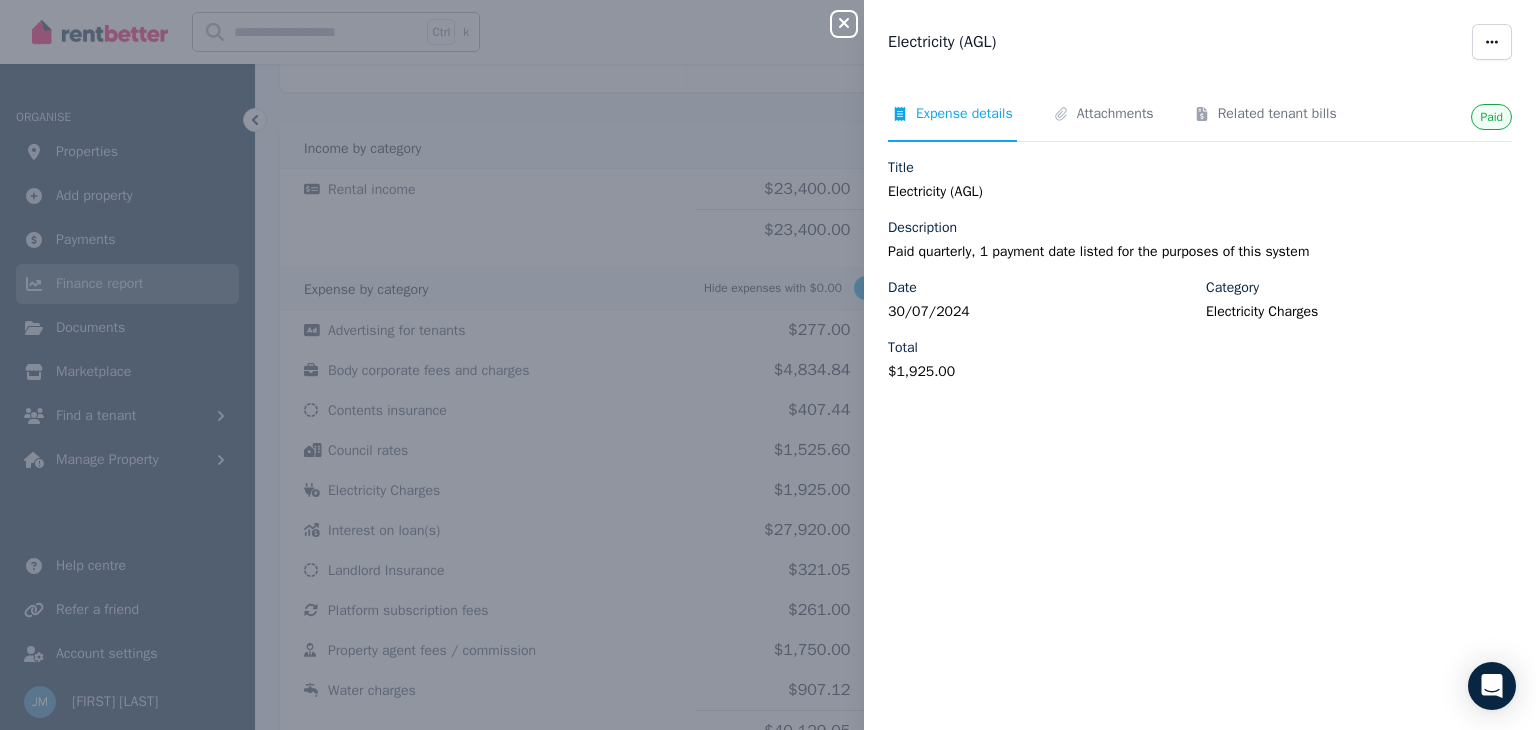 click on "Paid Expense details Attachments Related tenant bills Title Electricity (AGL) Description Paid quarterly, 1 payment date listed for the purposes of this system Date 30/07/2024 Category Electricity Charges Total $1,925.00" at bounding box center [1200, 395] 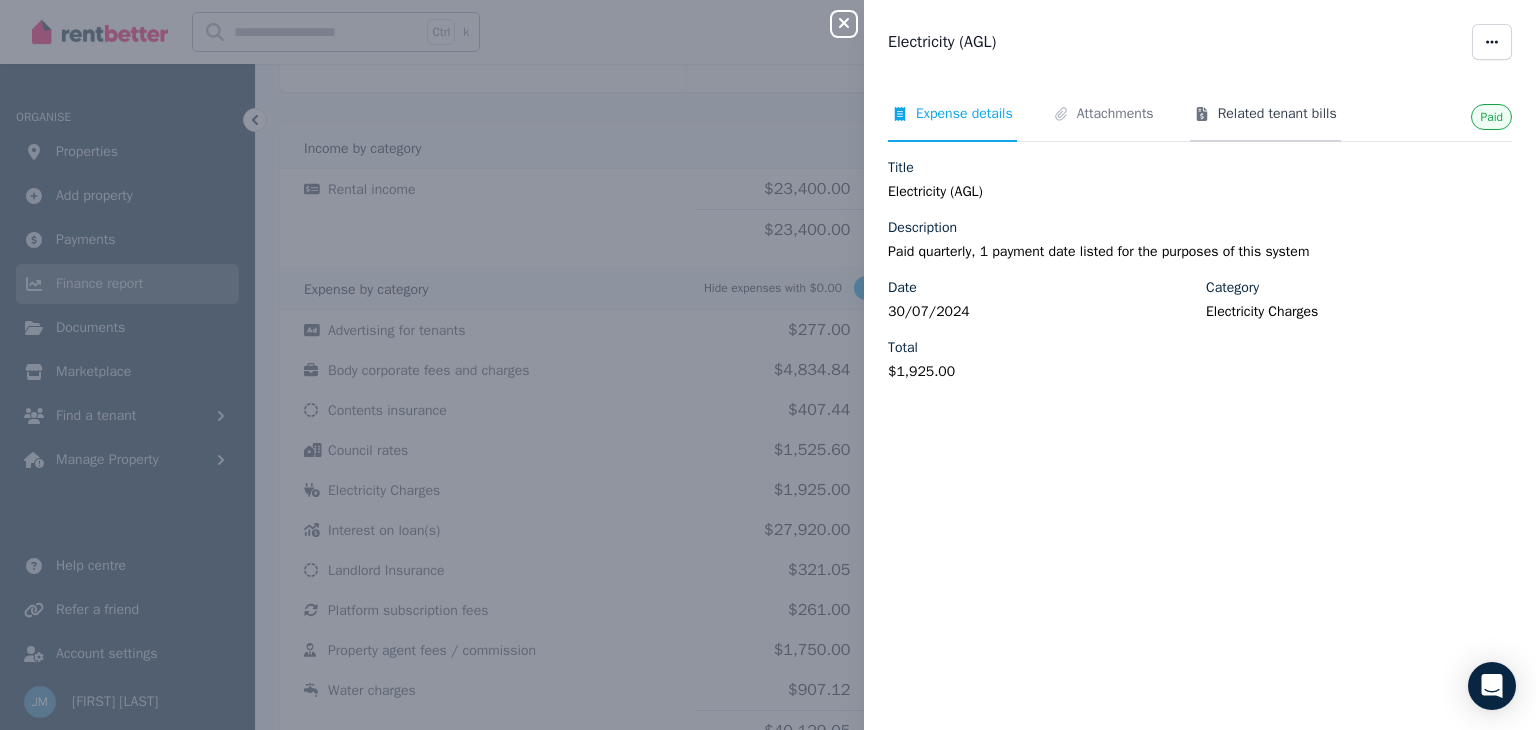 click on "Related tenant bills" at bounding box center [1277, 114] 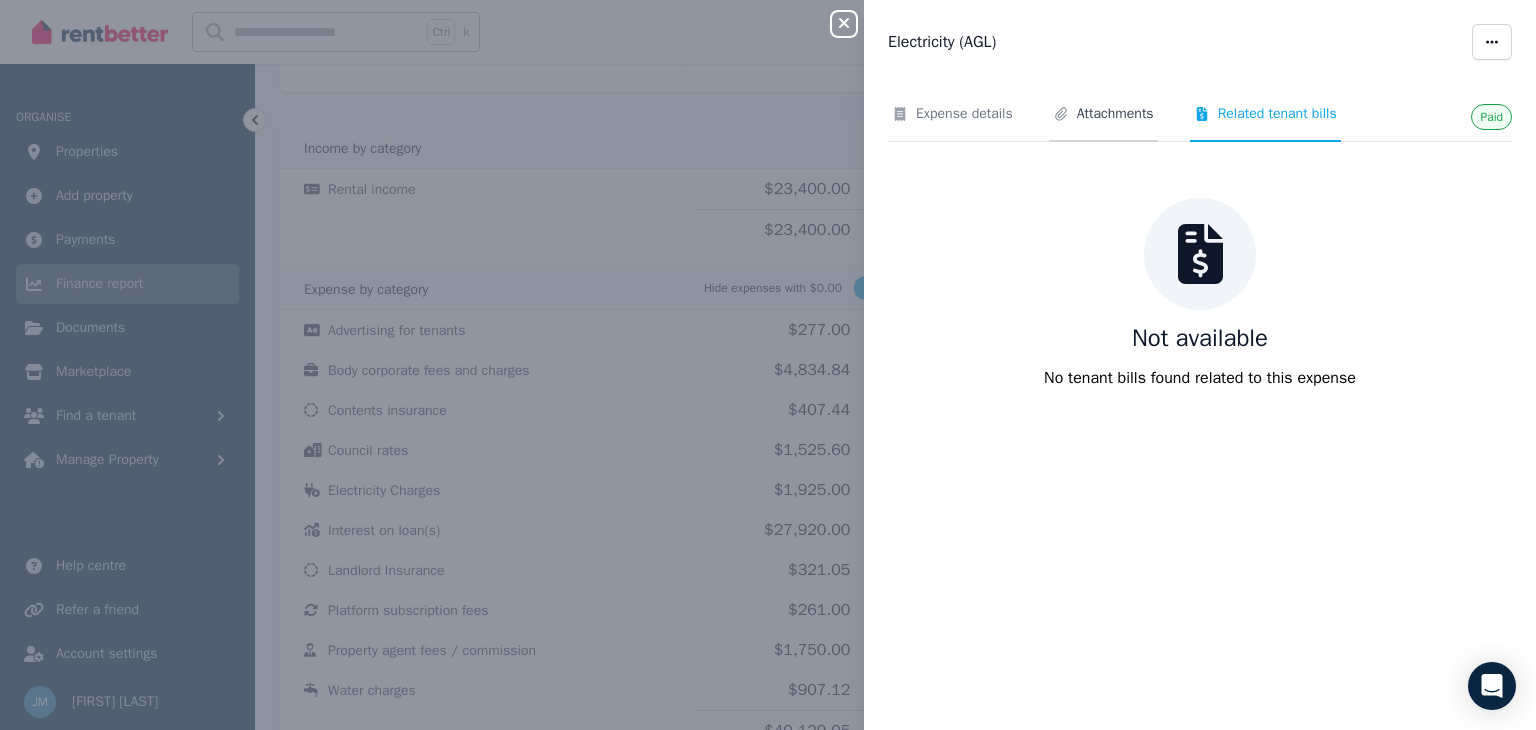 click on "Attachments" at bounding box center (1115, 114) 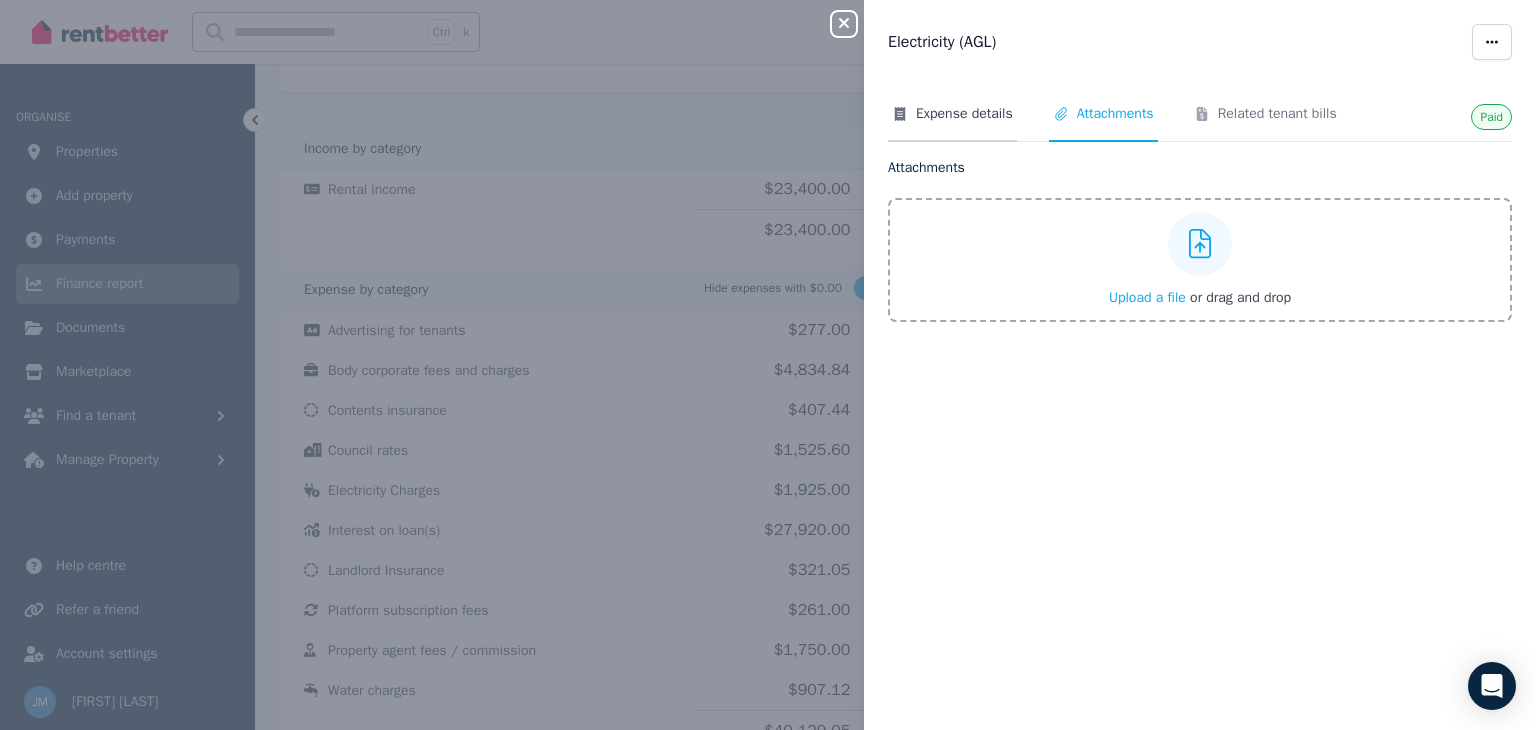 click on "Expense details" at bounding box center [964, 114] 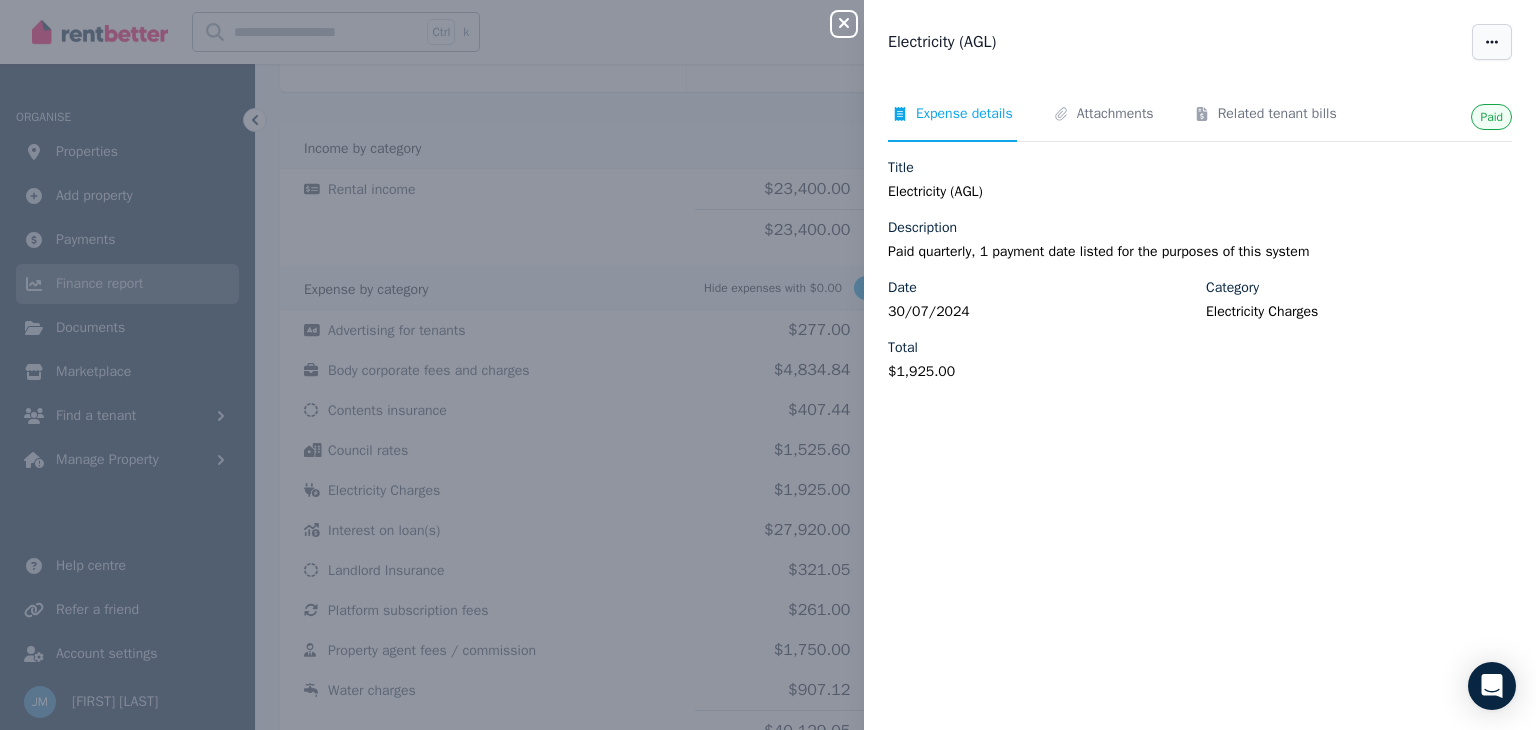 click at bounding box center (1492, 42) 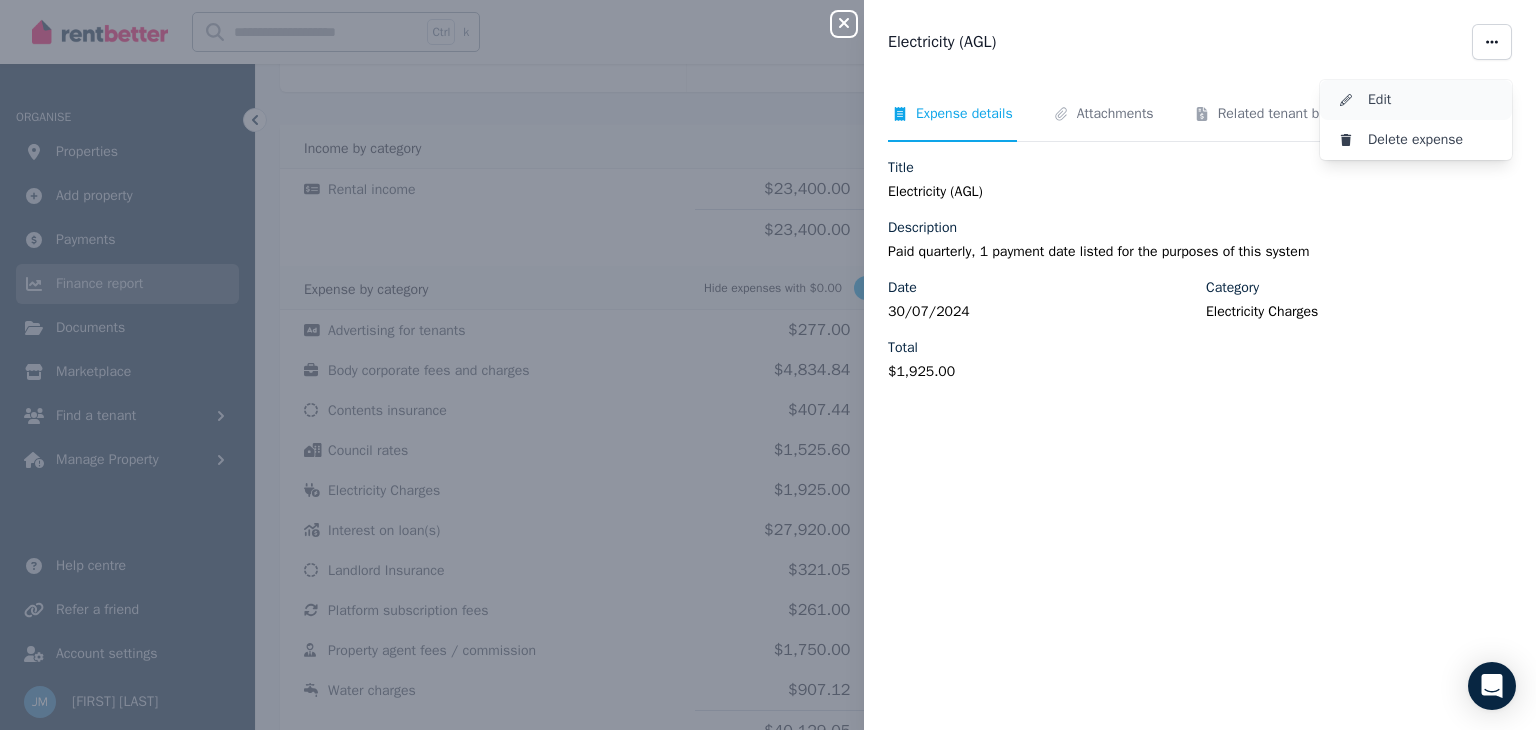 click on "Edit" at bounding box center [1416, 100] 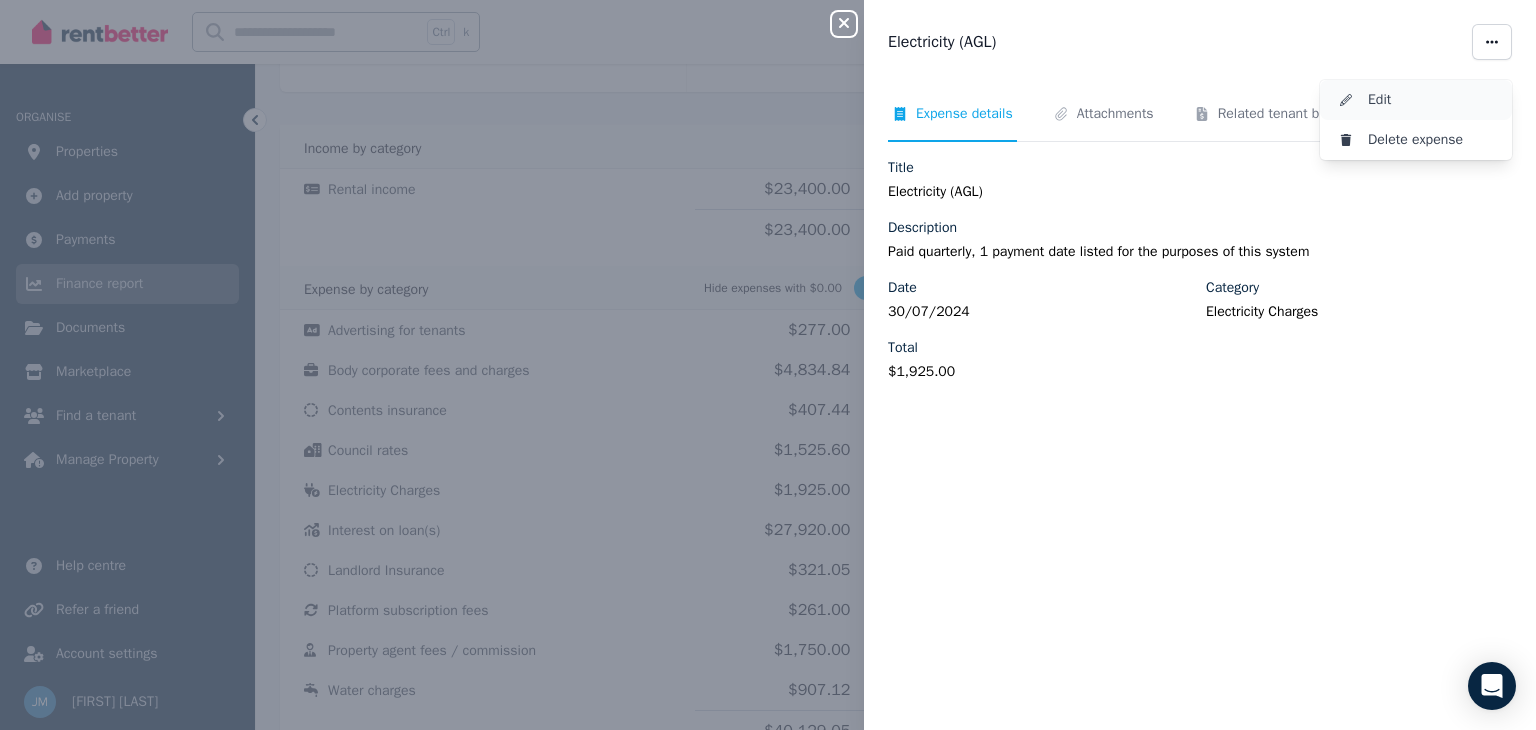 select on "**********" 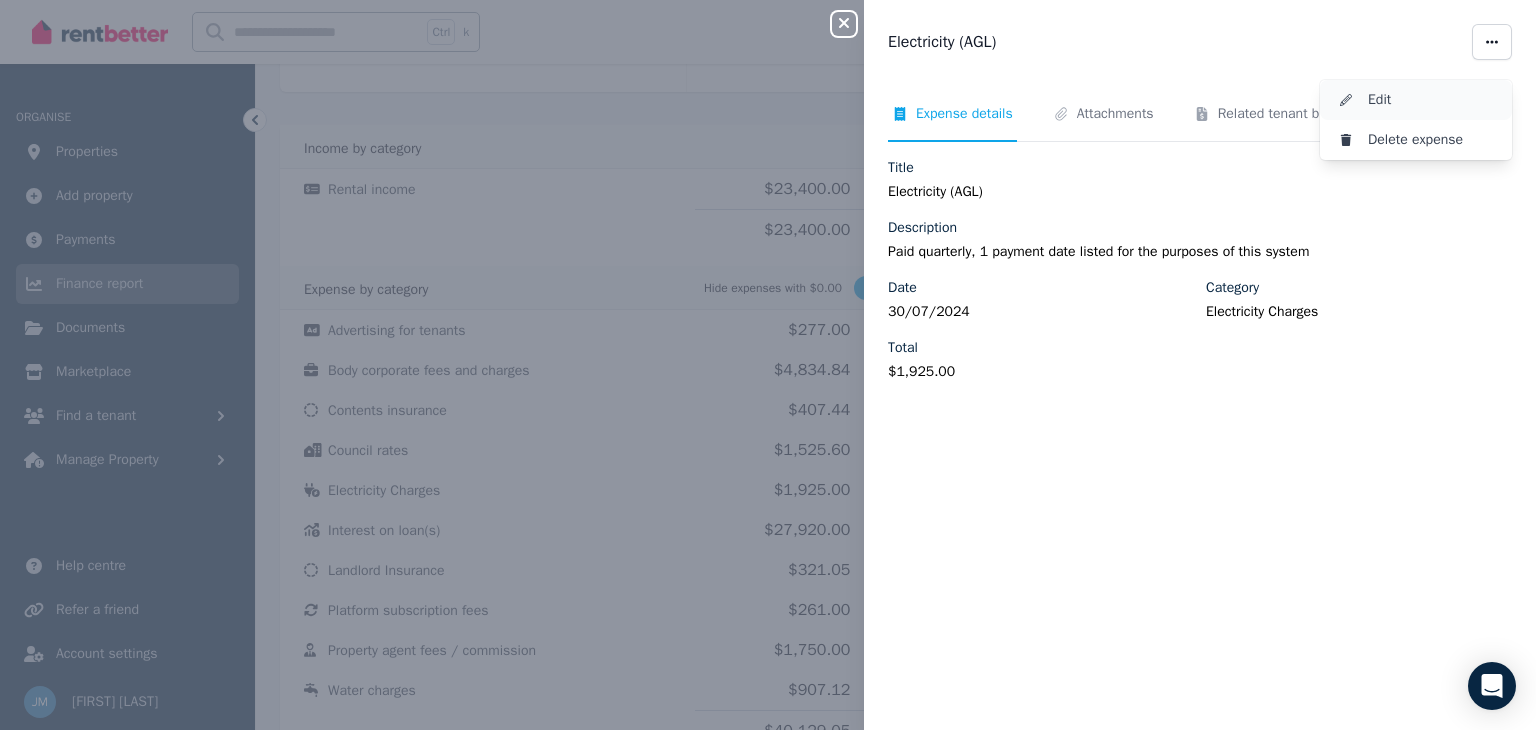 select on "**********" 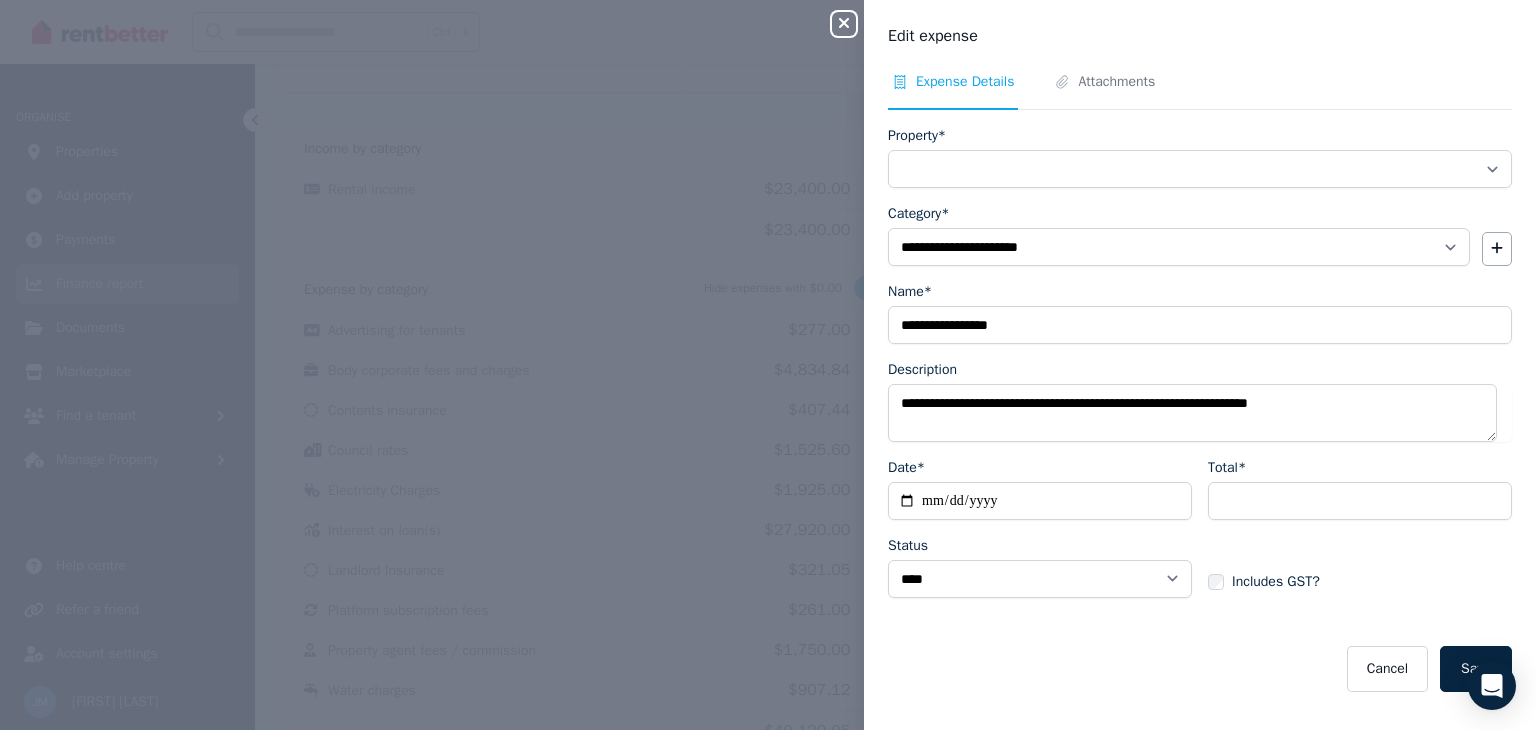 click on "**********" at bounding box center (1200, 169) 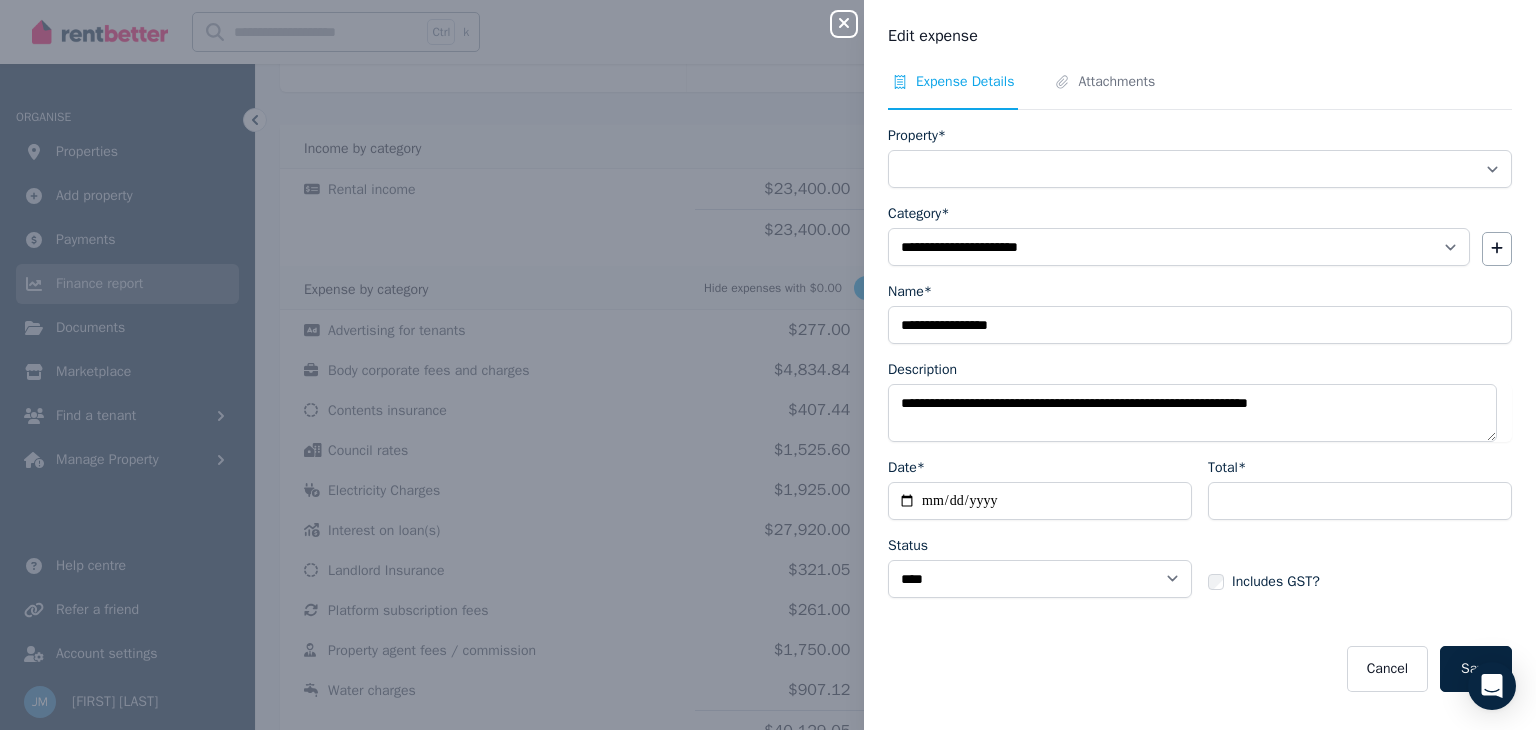 select on "**********" 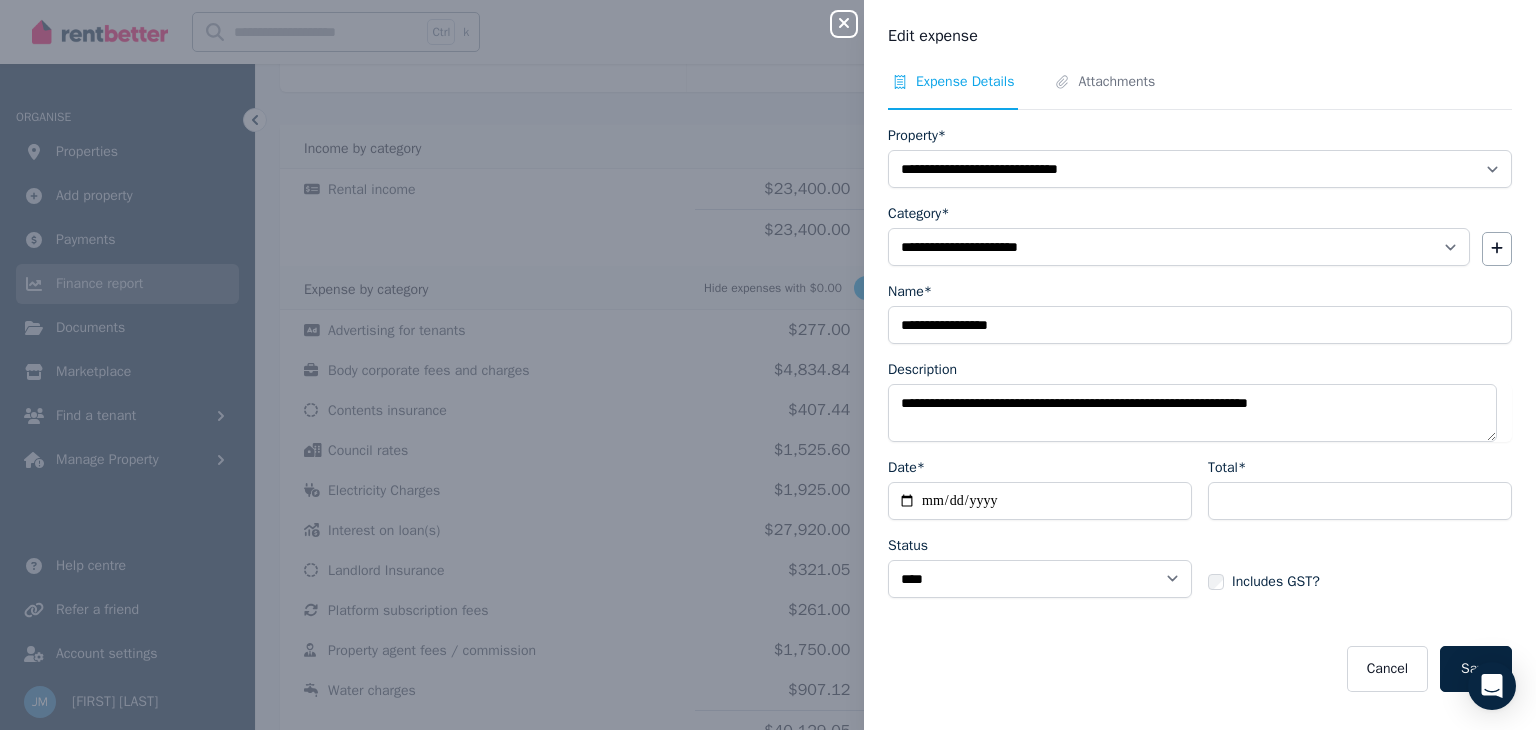 click on "**********" at bounding box center [1200, 169] 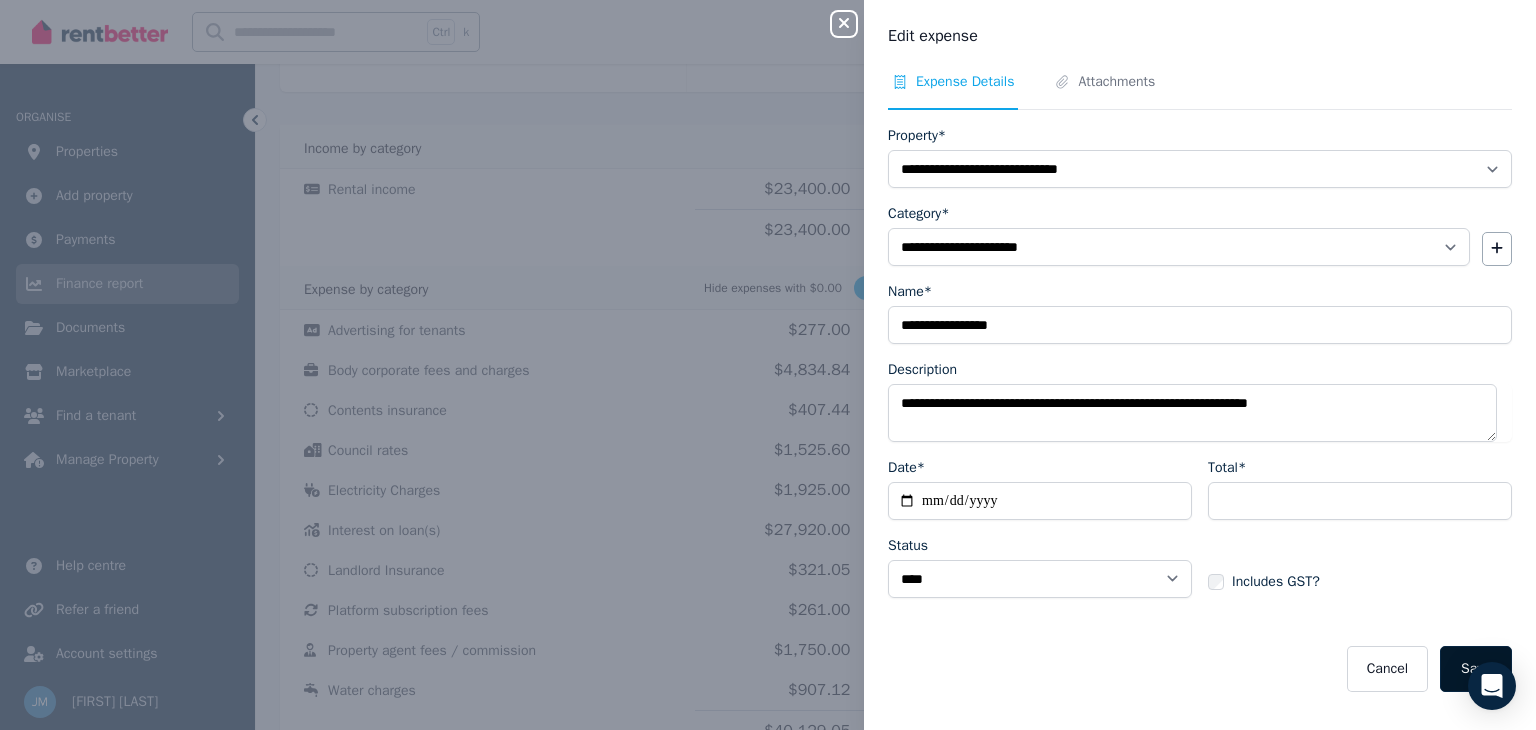 click on "Save" at bounding box center [1476, 669] 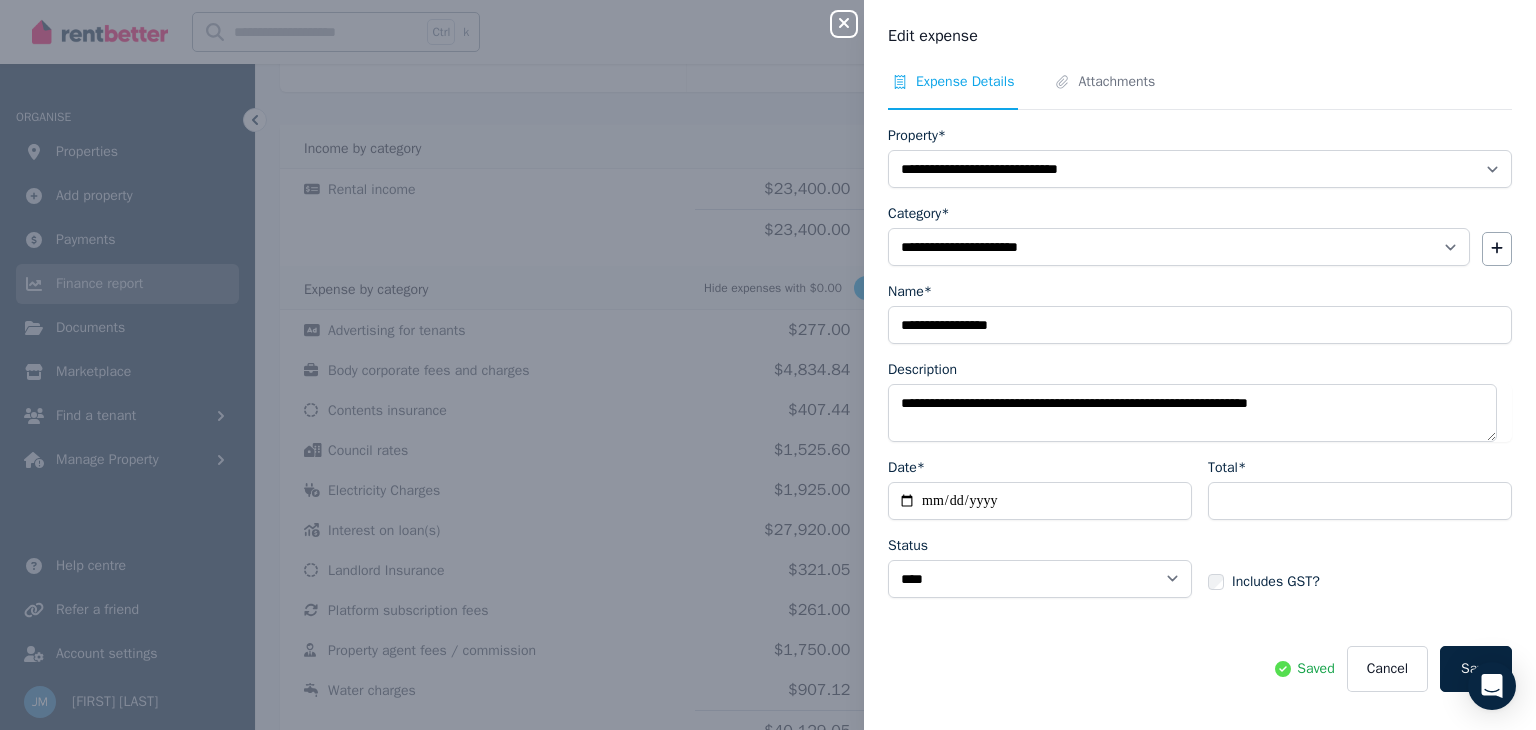 click on "Close panel" at bounding box center [844, 24] 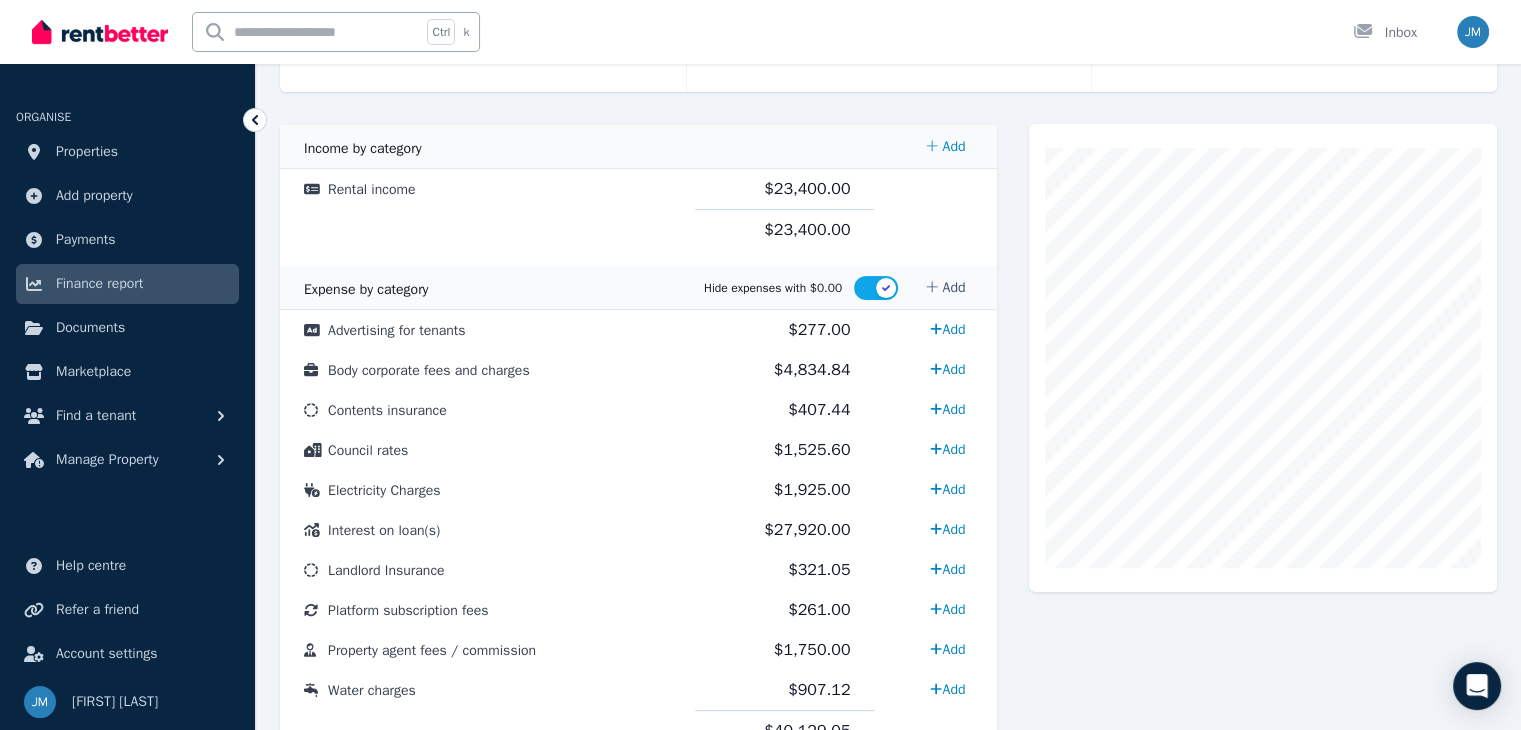 click on "Add" at bounding box center [945, 288] 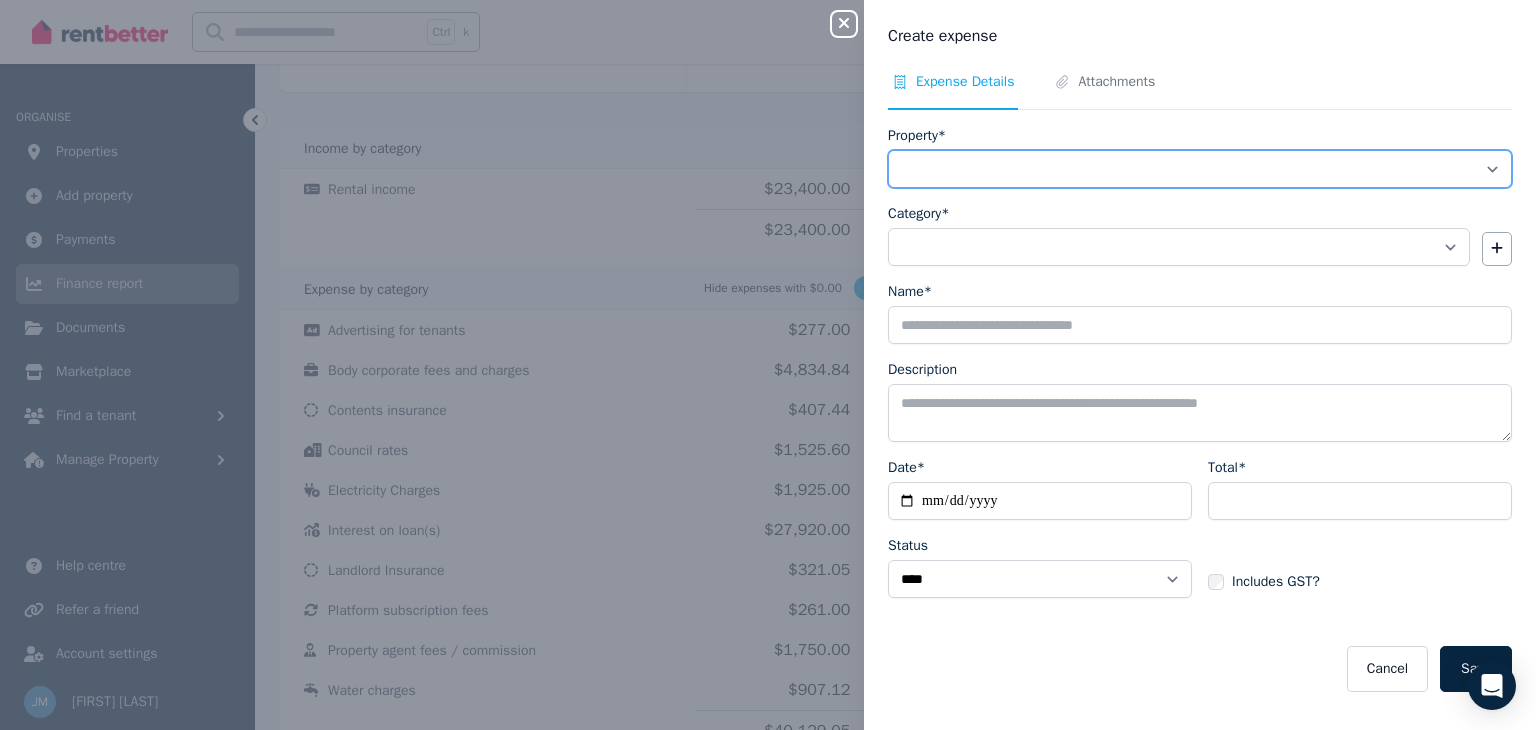 click on "**********" at bounding box center (1200, 169) 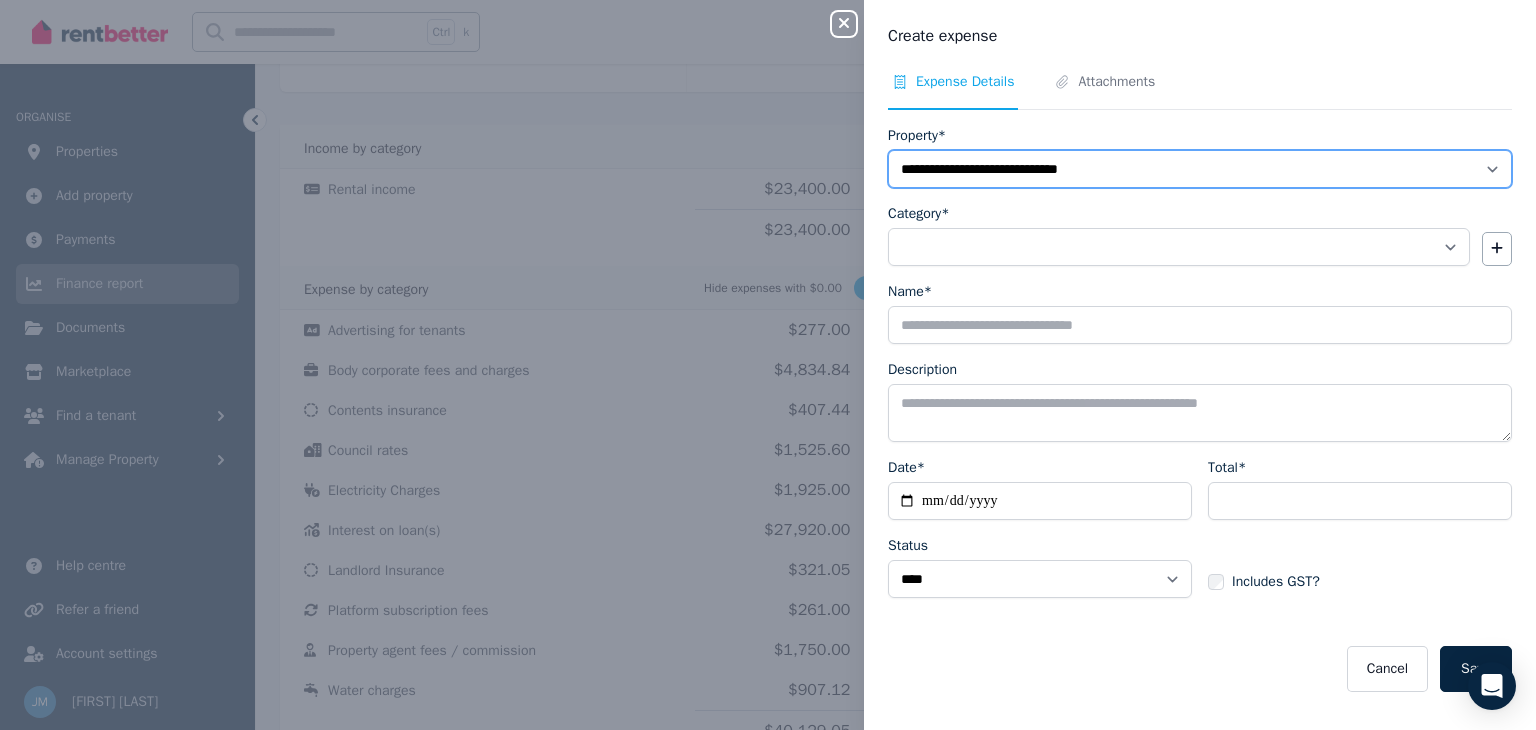 click on "**********" at bounding box center [1200, 169] 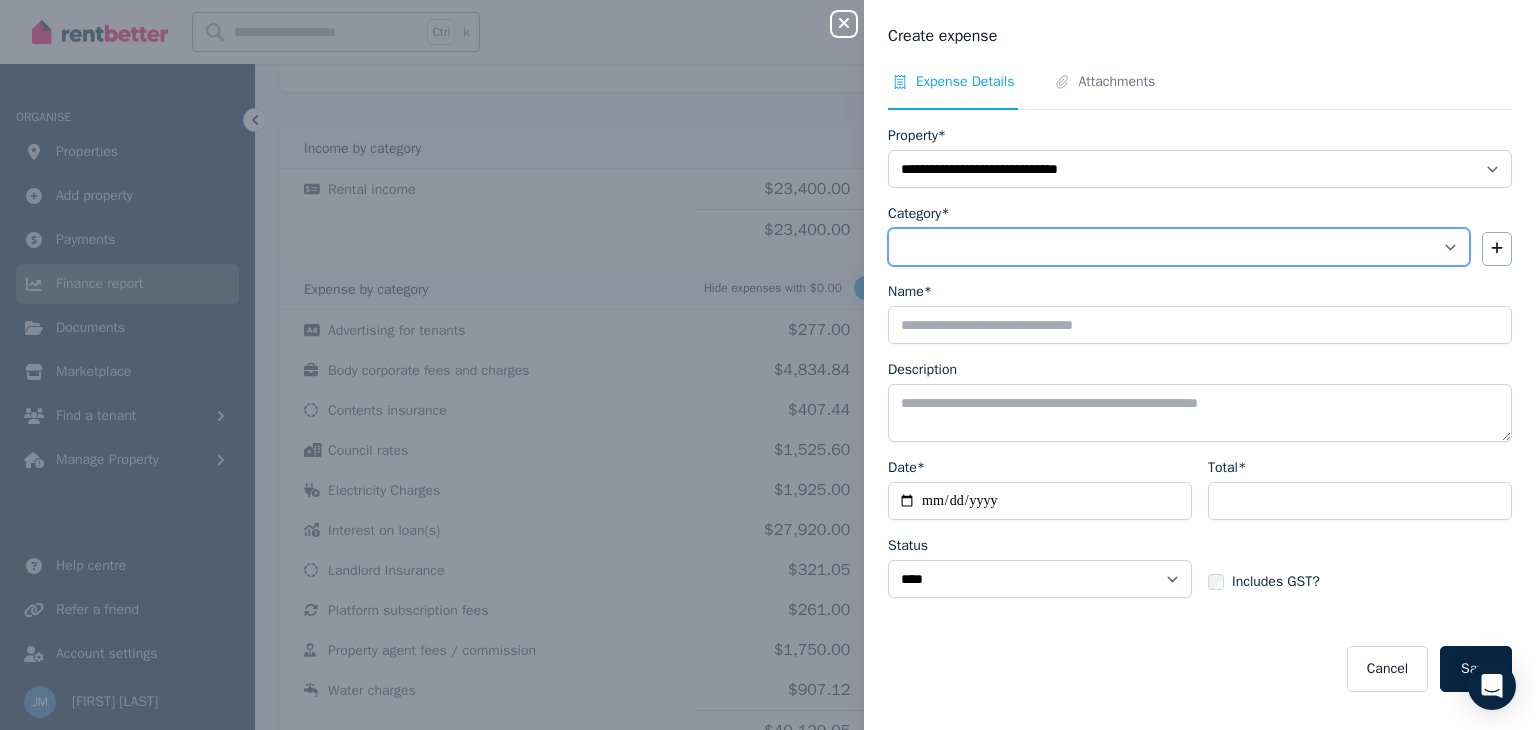 click on "**********" at bounding box center [1179, 247] 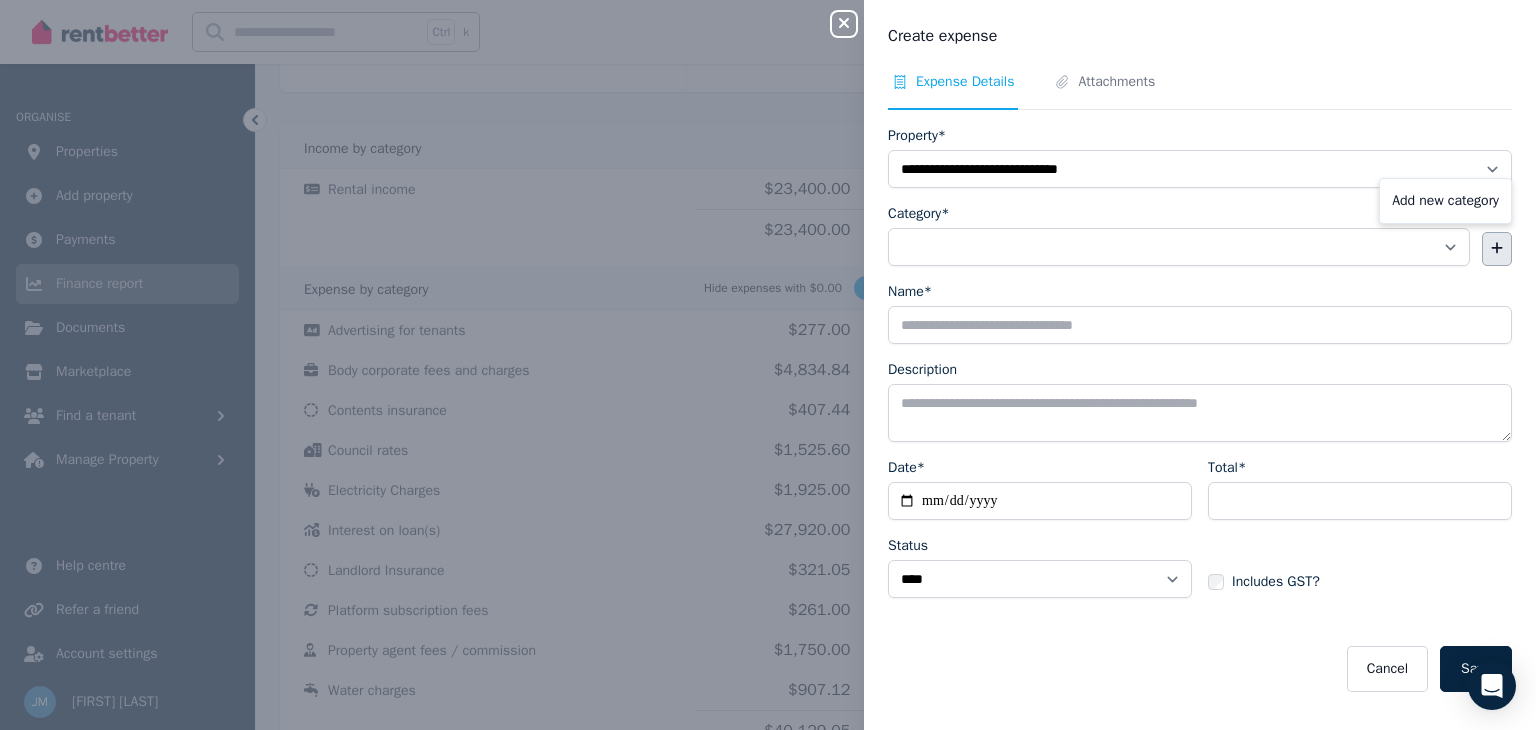click at bounding box center [1497, 249] 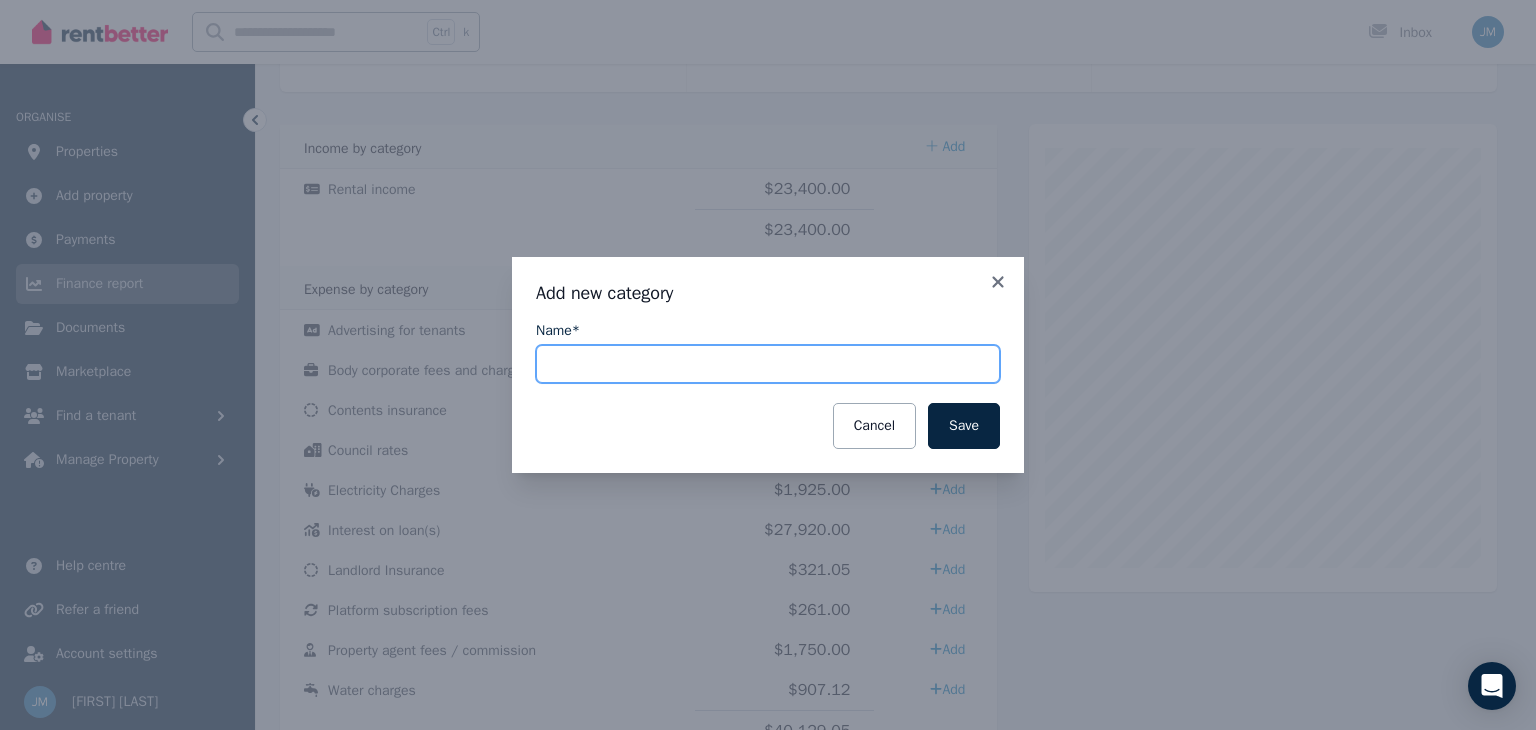 click on "Name*" at bounding box center [768, 364] 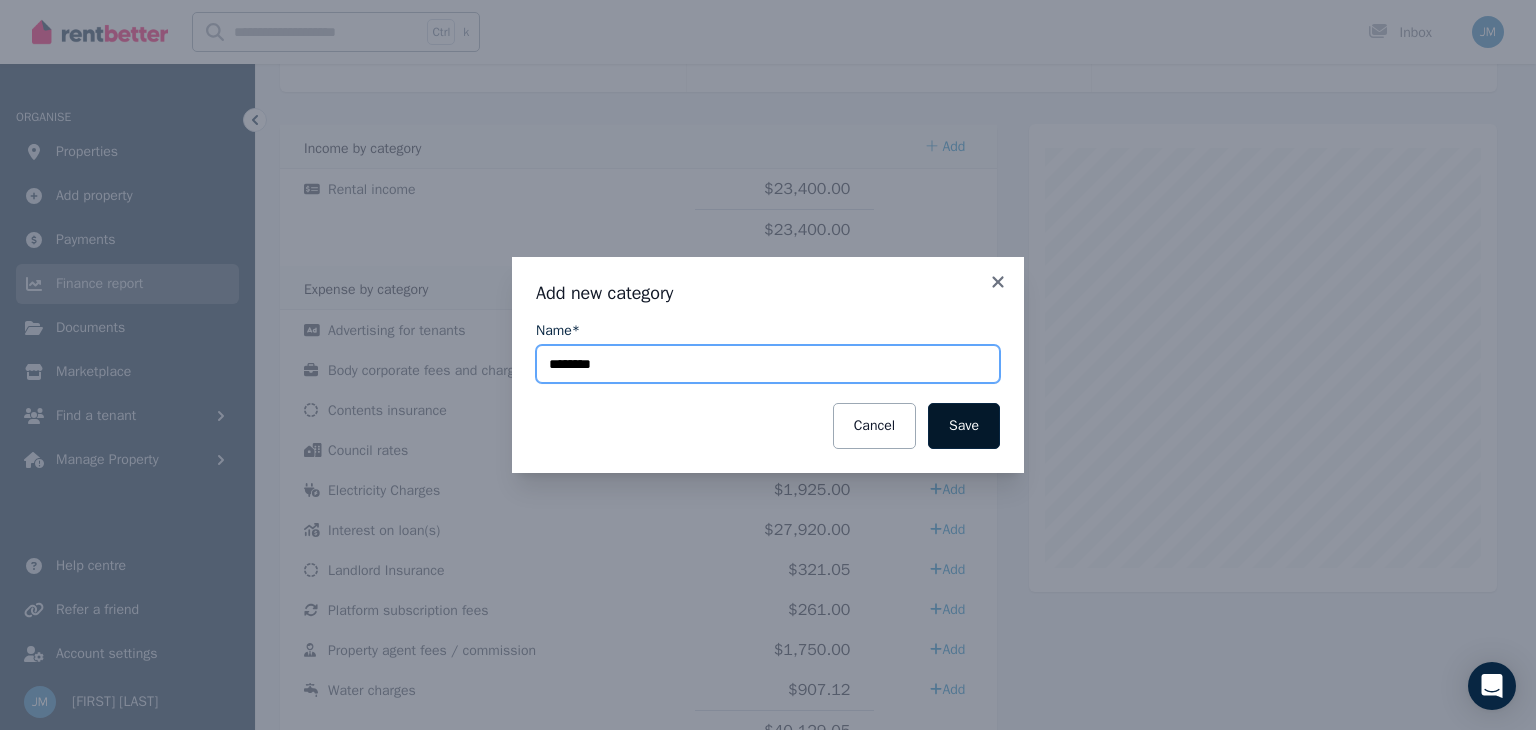 type on "********" 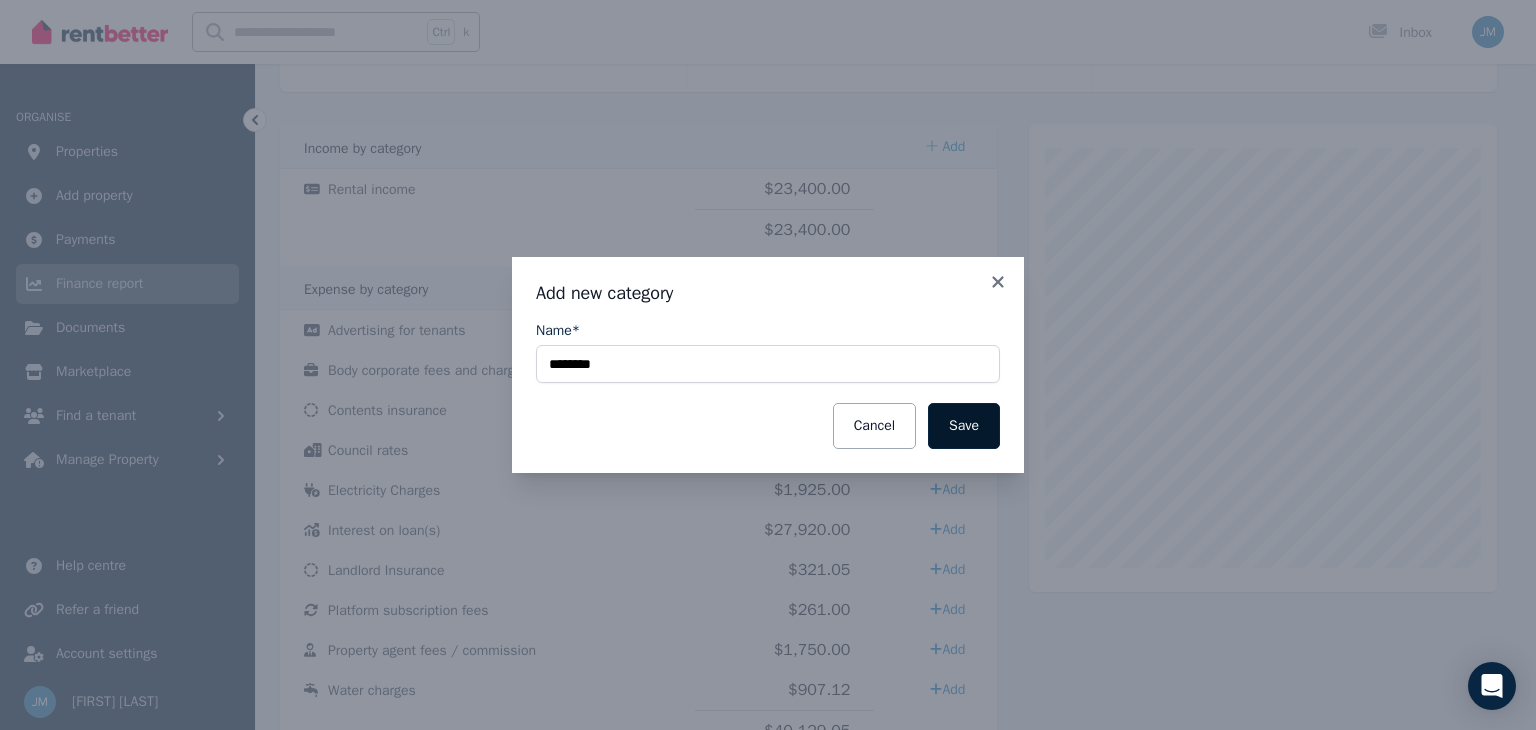 click on "Save" at bounding box center [964, 426] 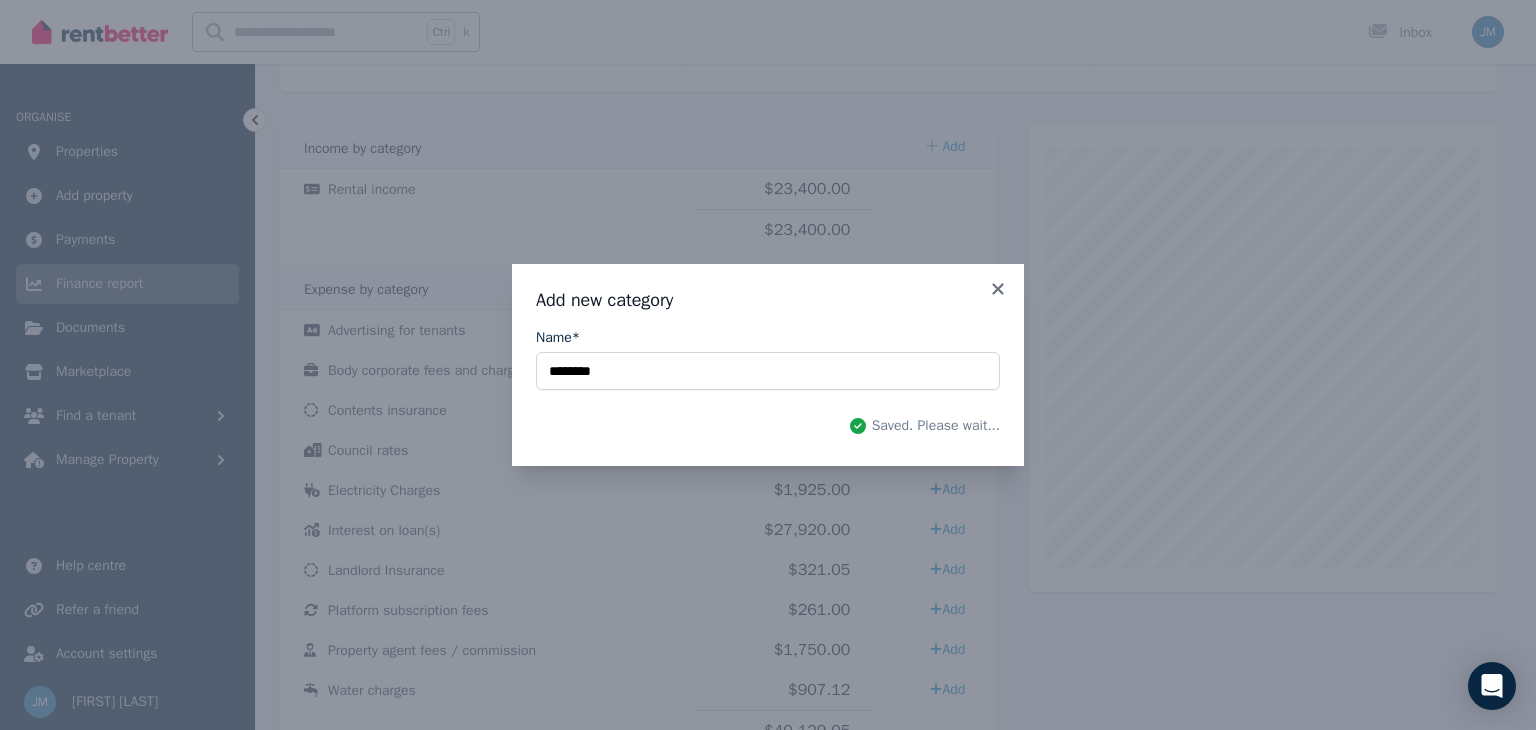 select on "**********" 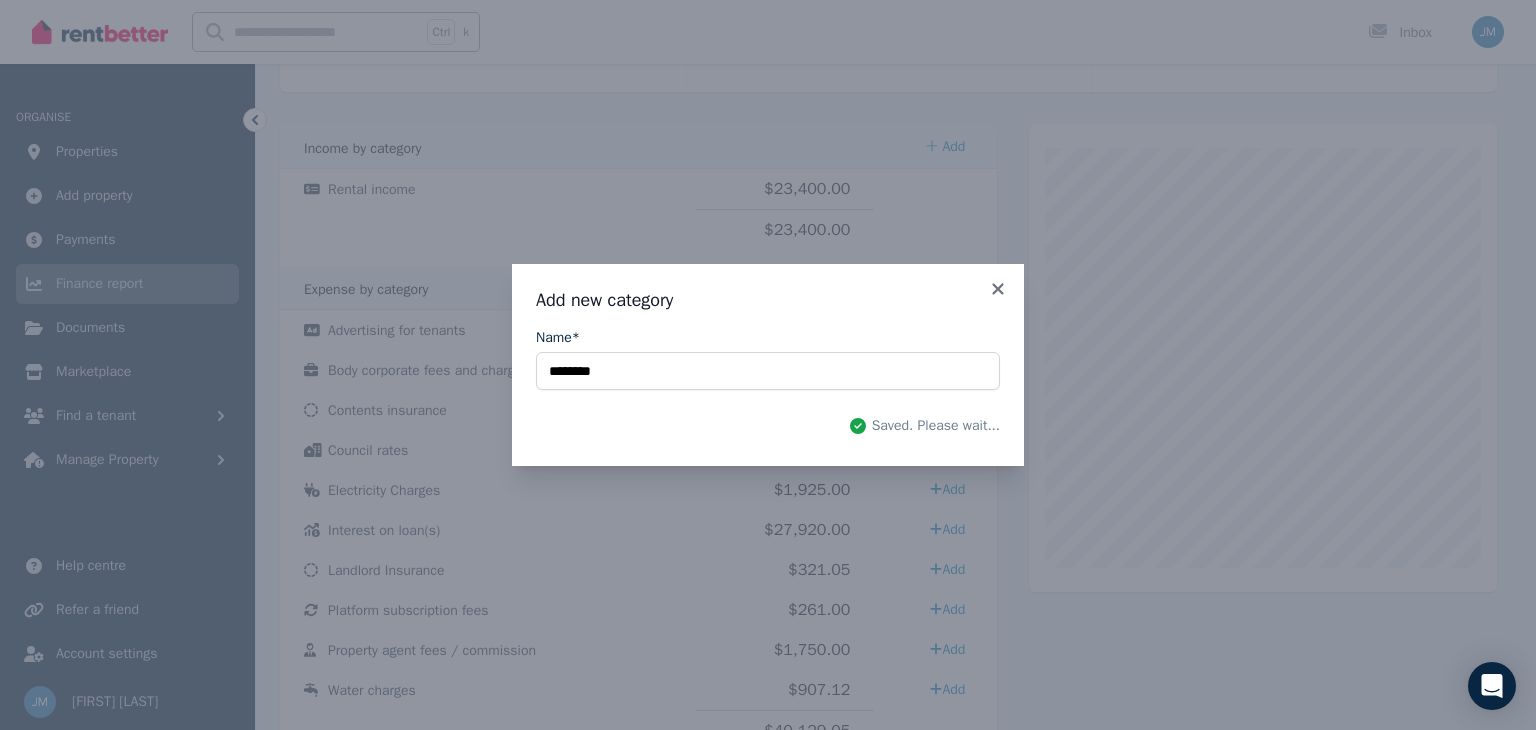 select on "**********" 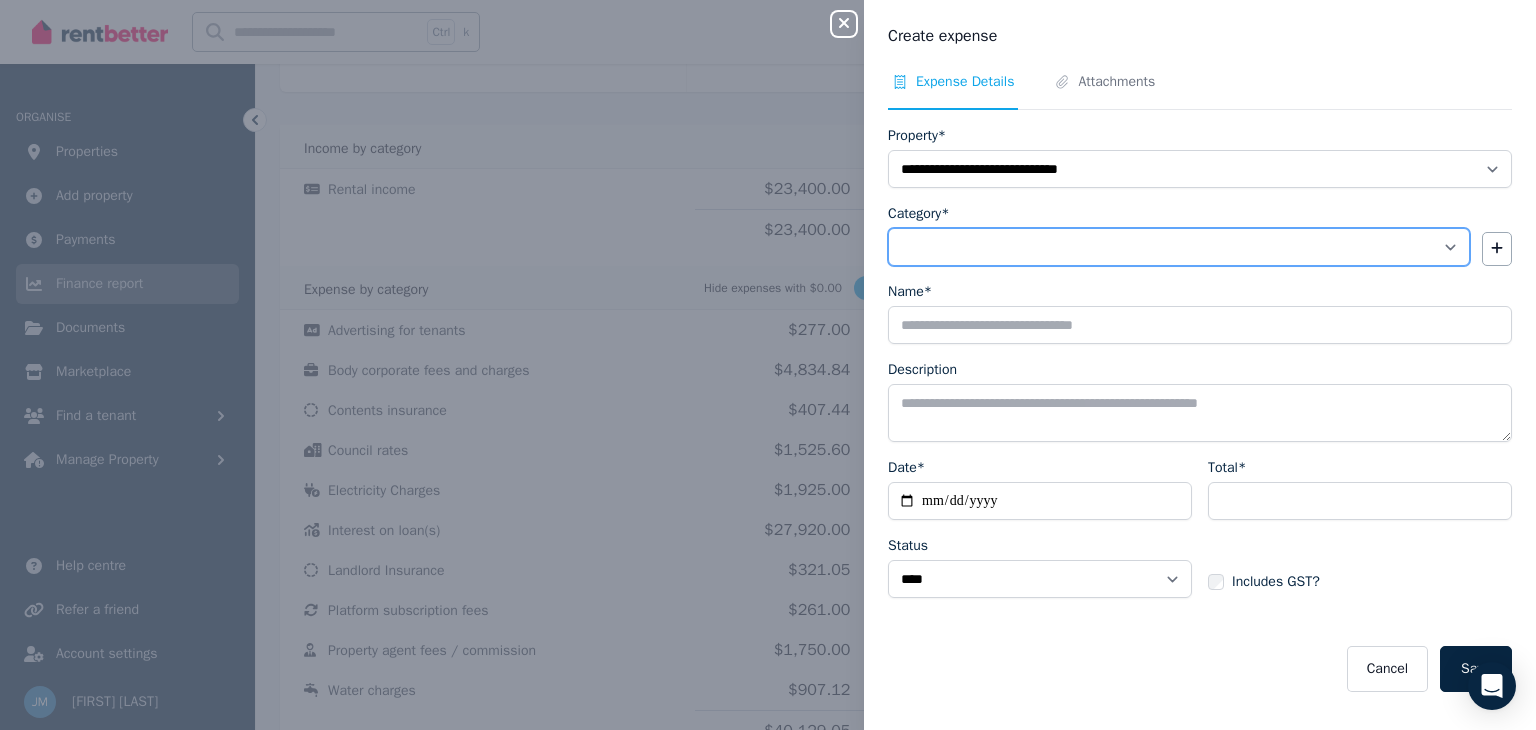 click on "**********" at bounding box center [1179, 247] 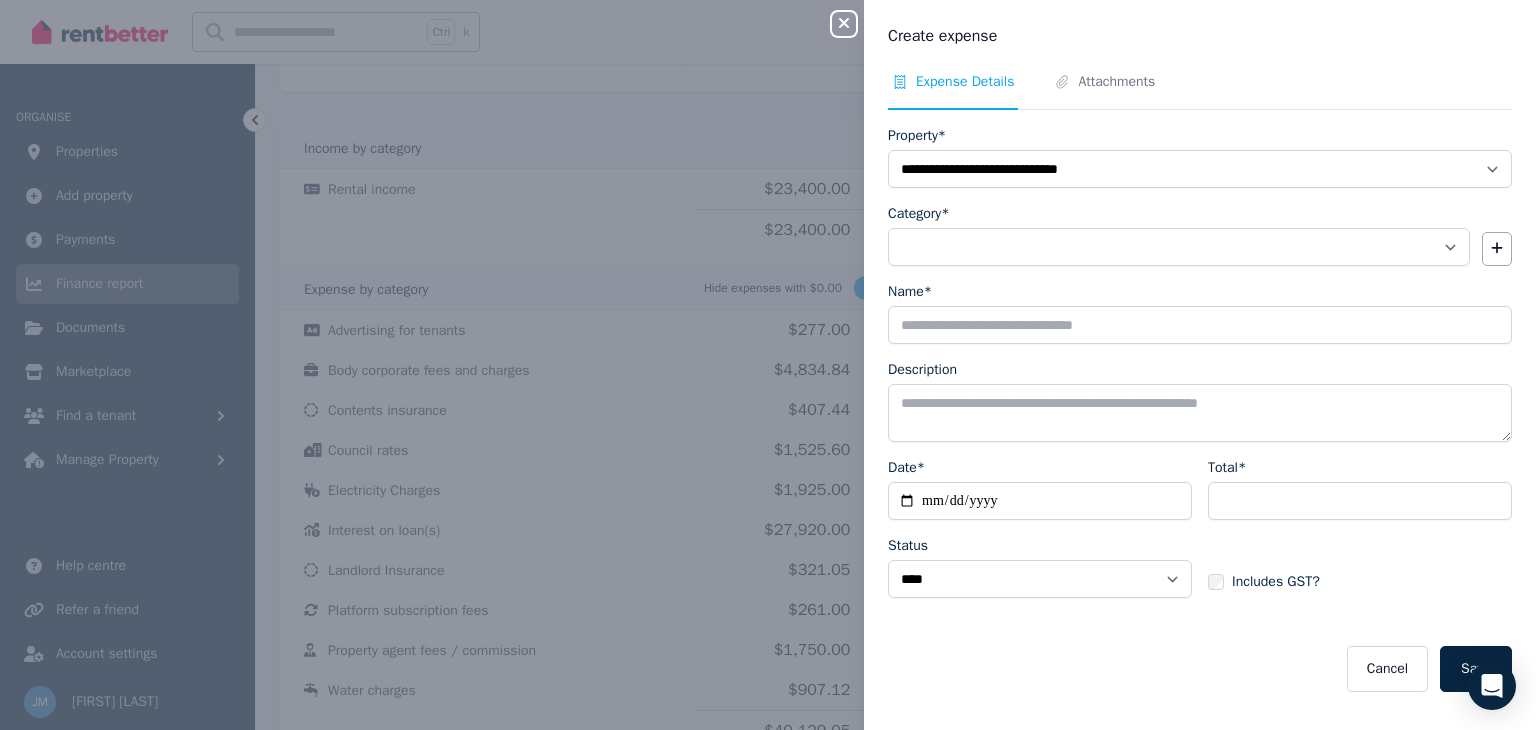 click 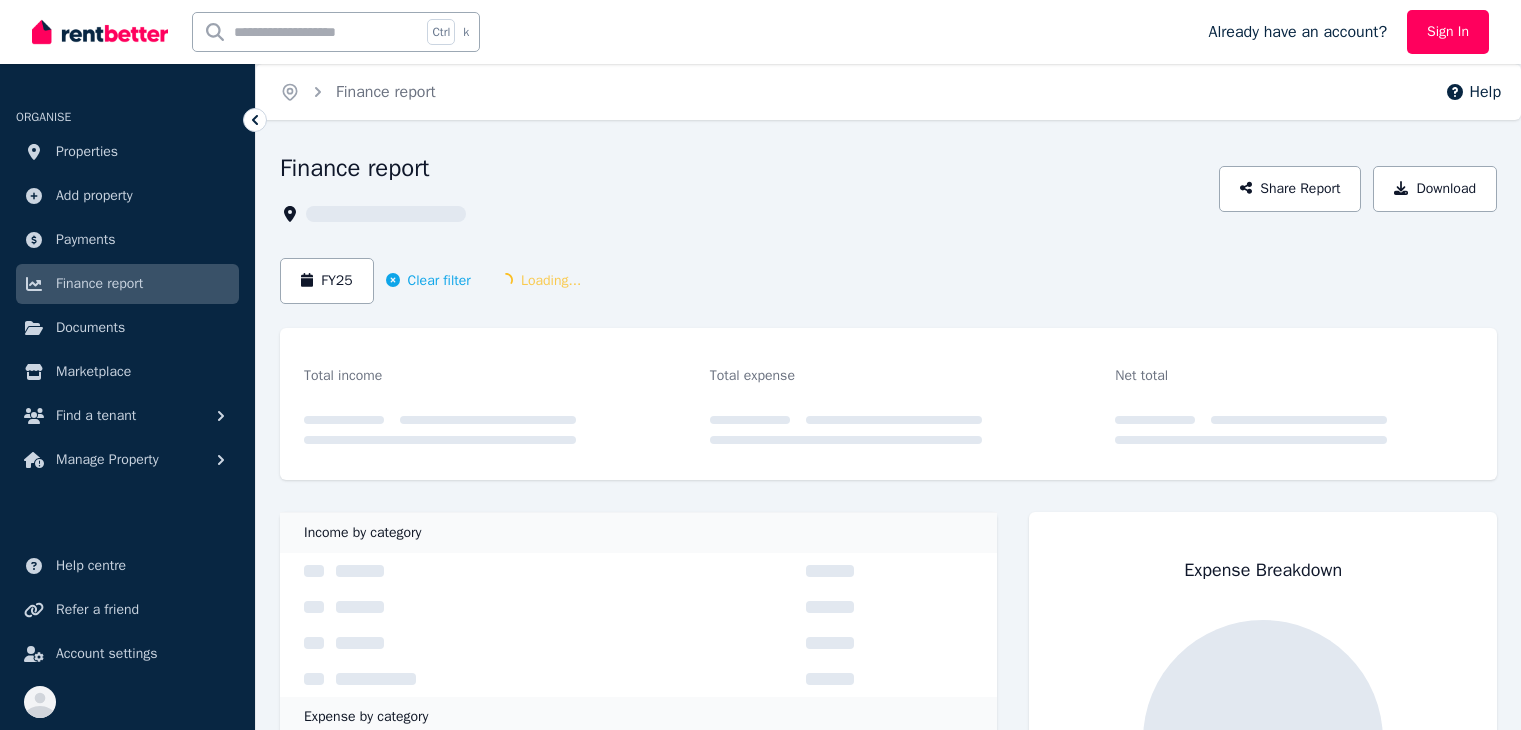 scroll, scrollTop: 0, scrollLeft: 0, axis: both 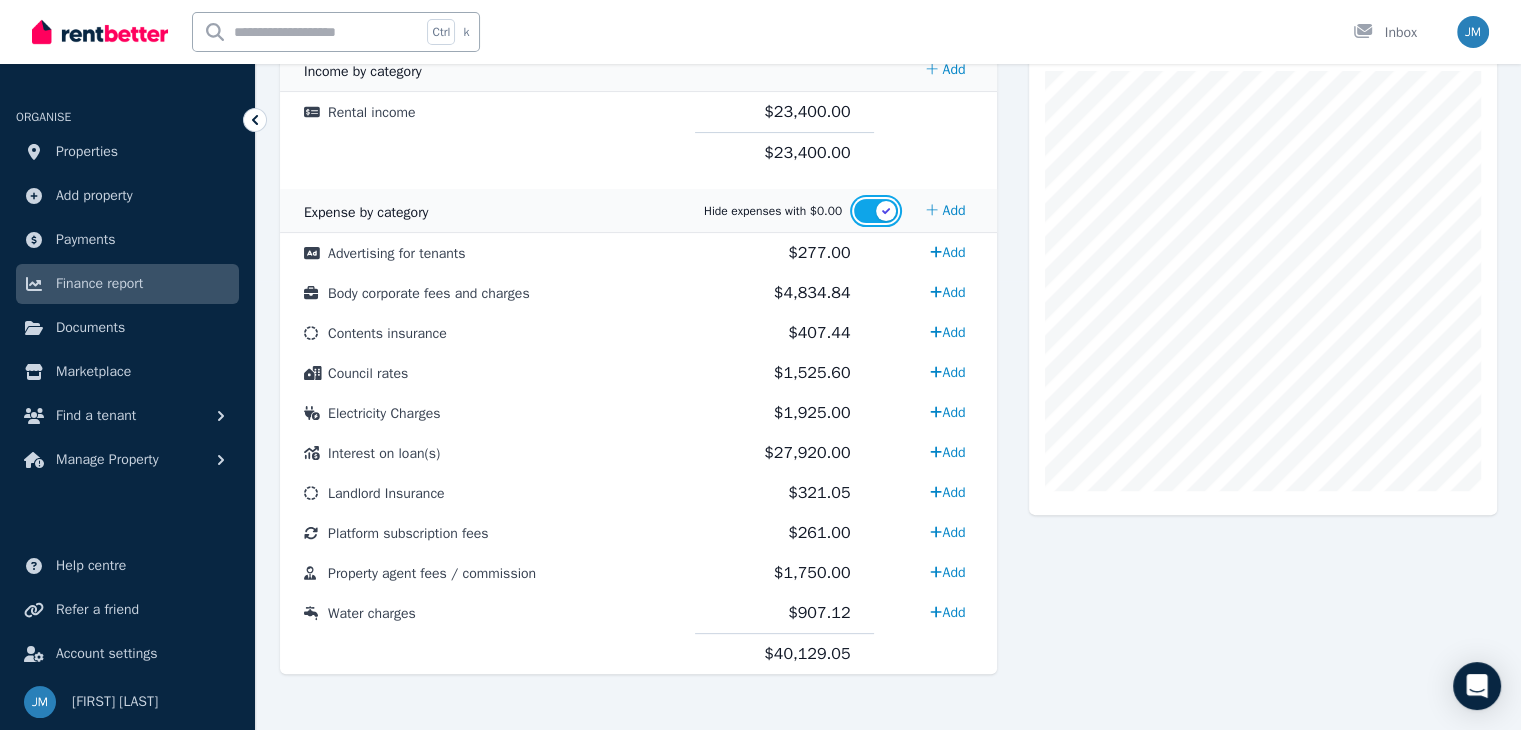 click at bounding box center [876, 211] 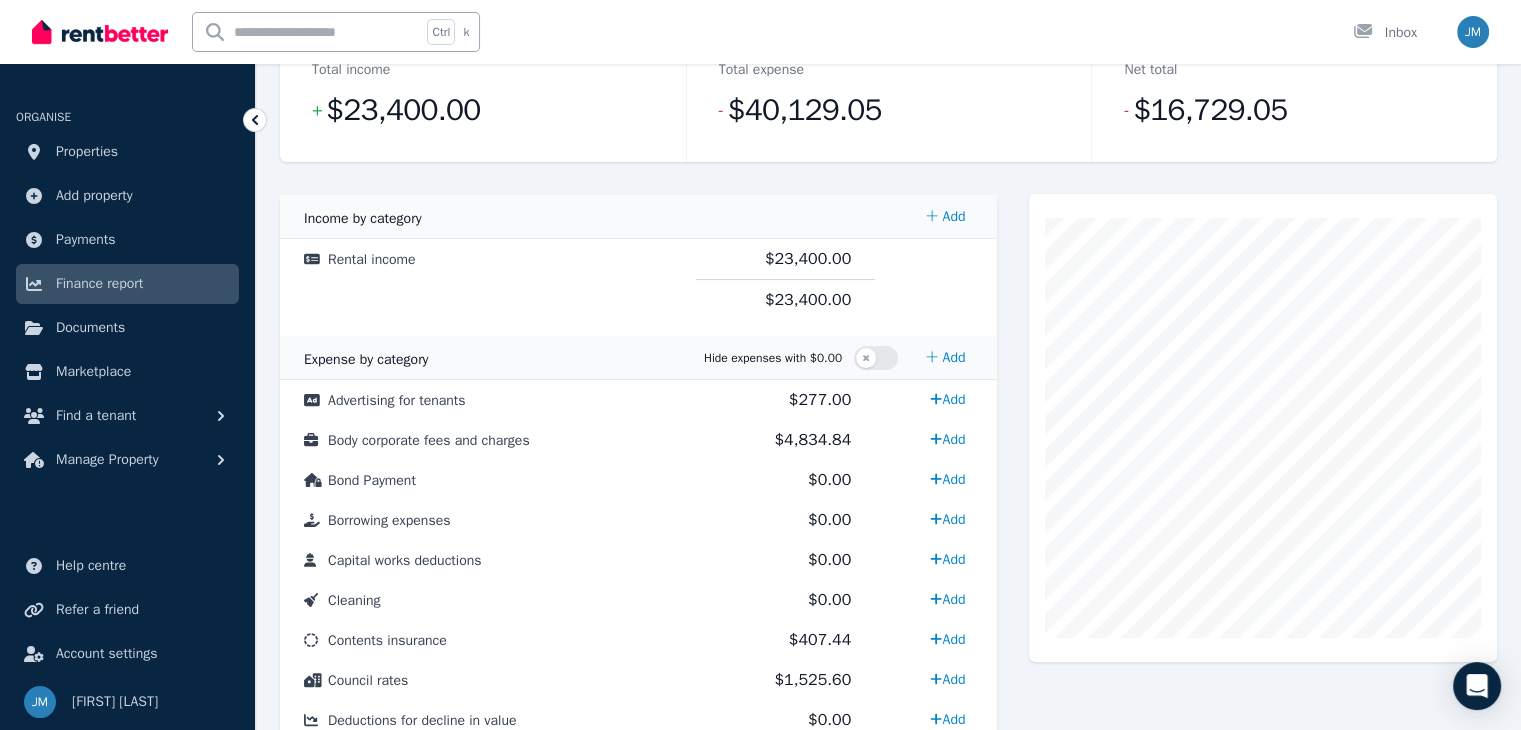 scroll, scrollTop: 449, scrollLeft: 0, axis: vertical 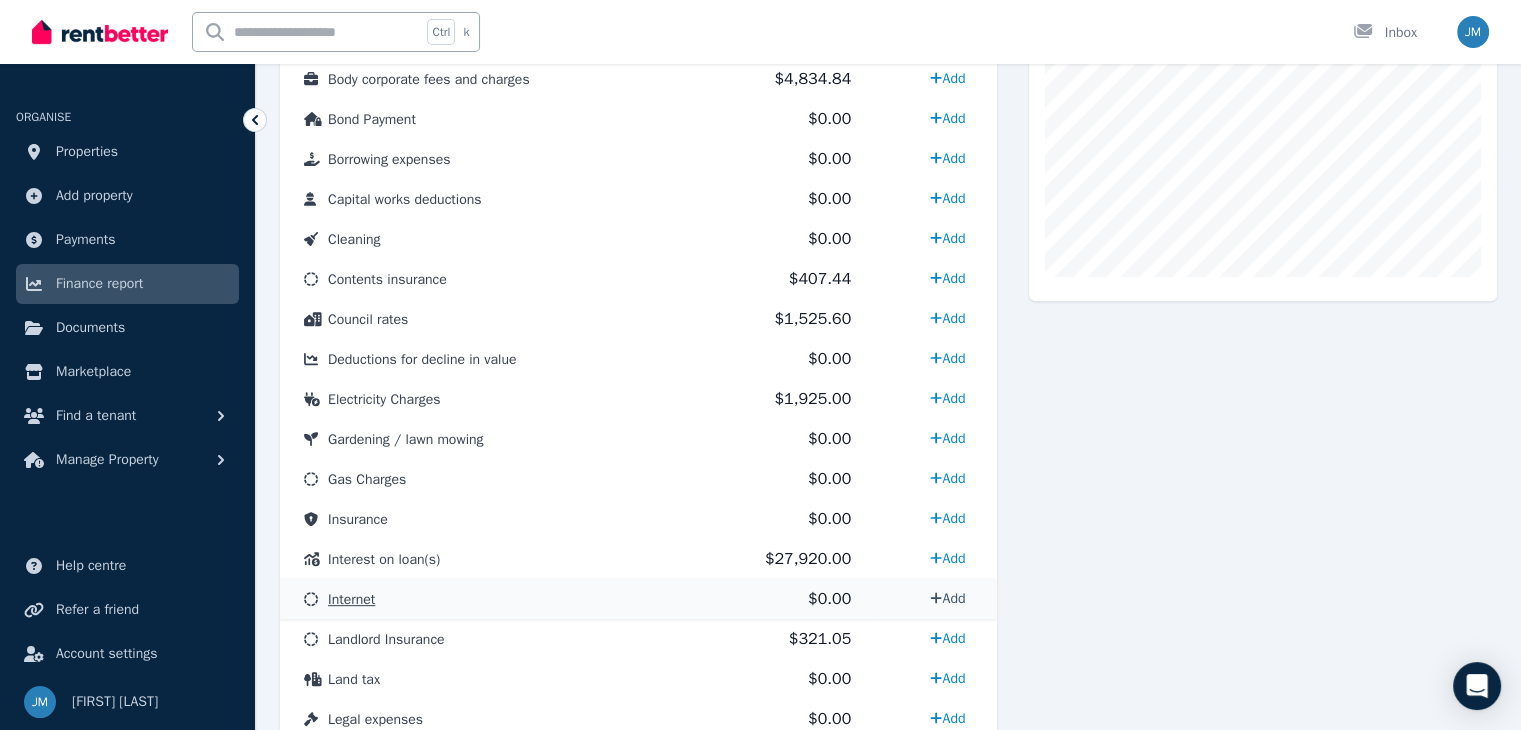 click on "Add" at bounding box center [947, 598] 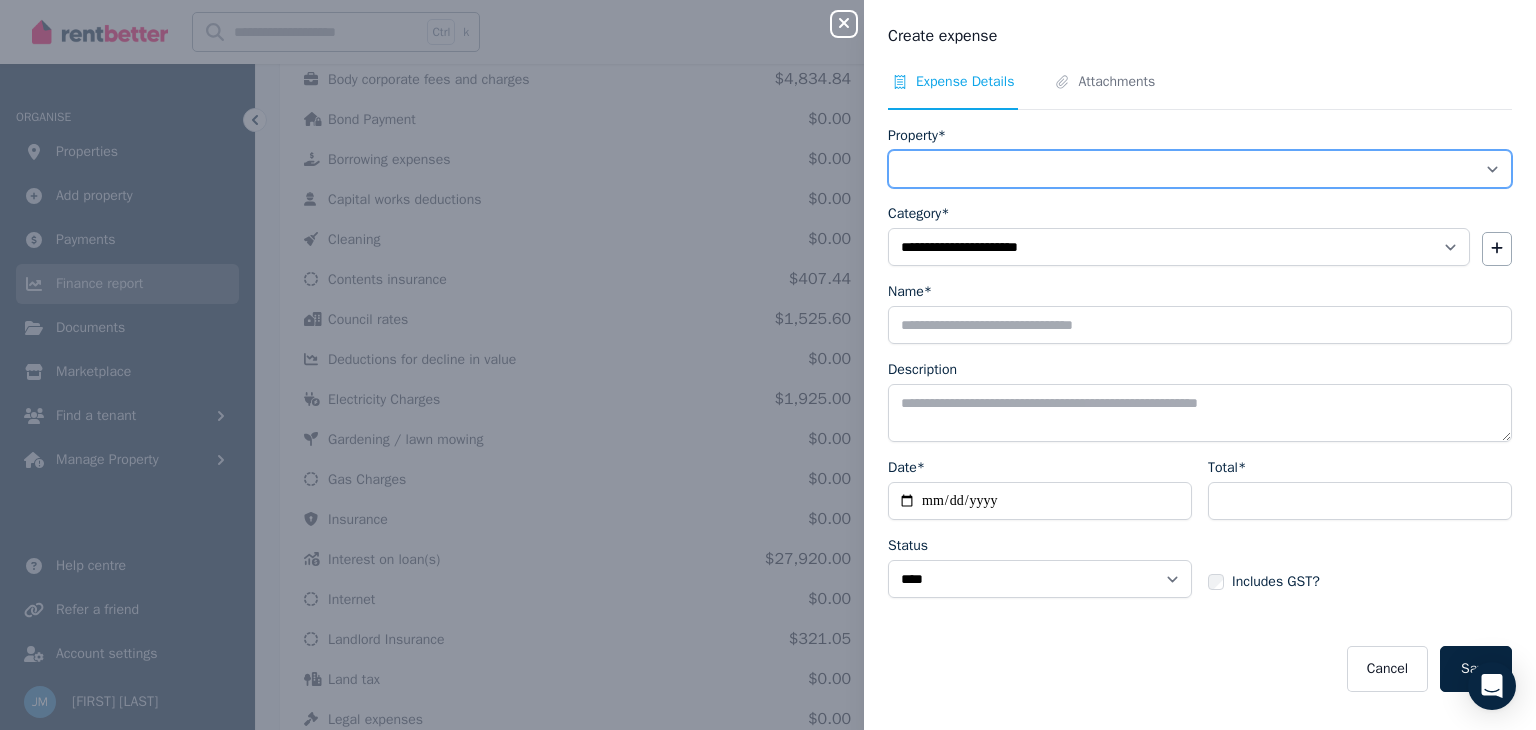 click on "**********" at bounding box center (1200, 169) 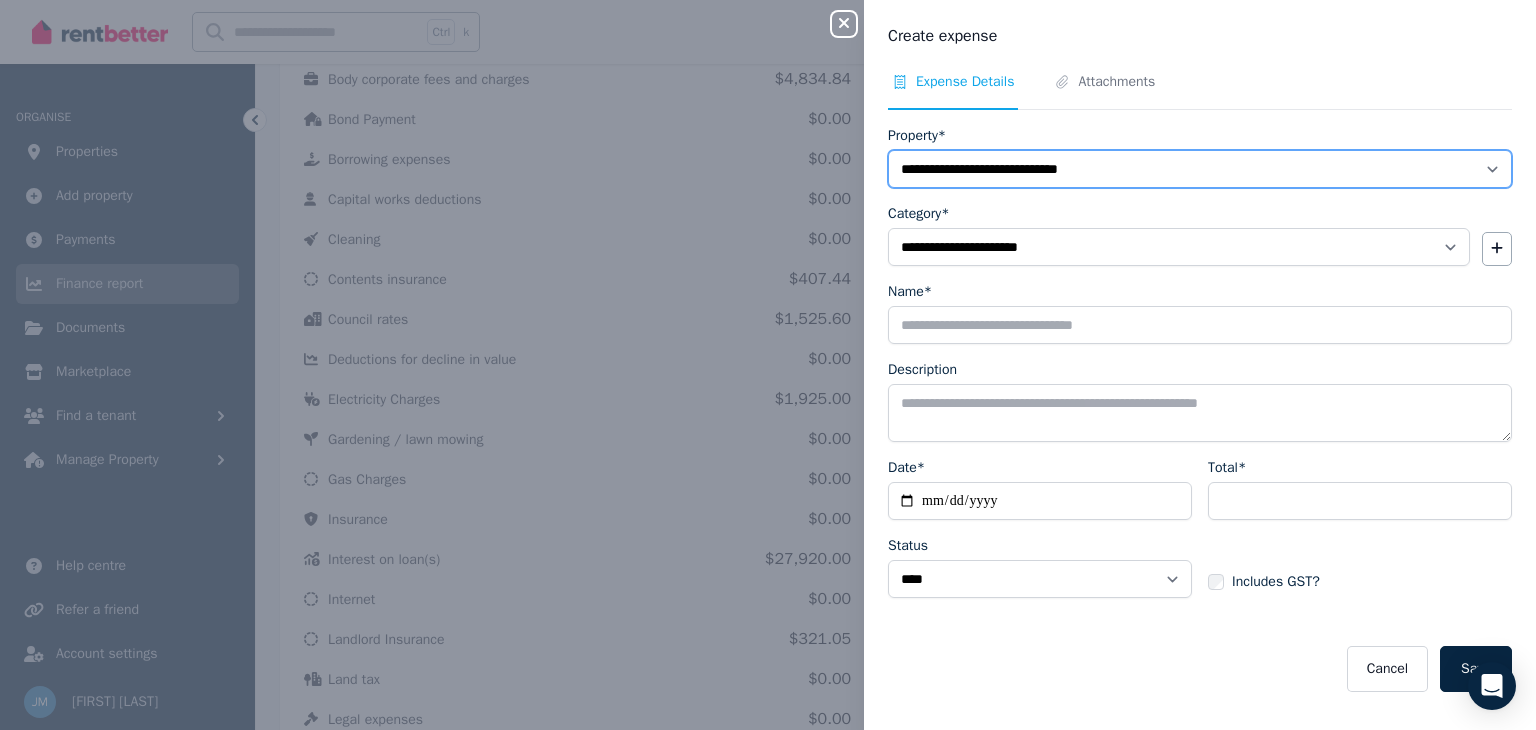 click on "**********" at bounding box center [1200, 169] 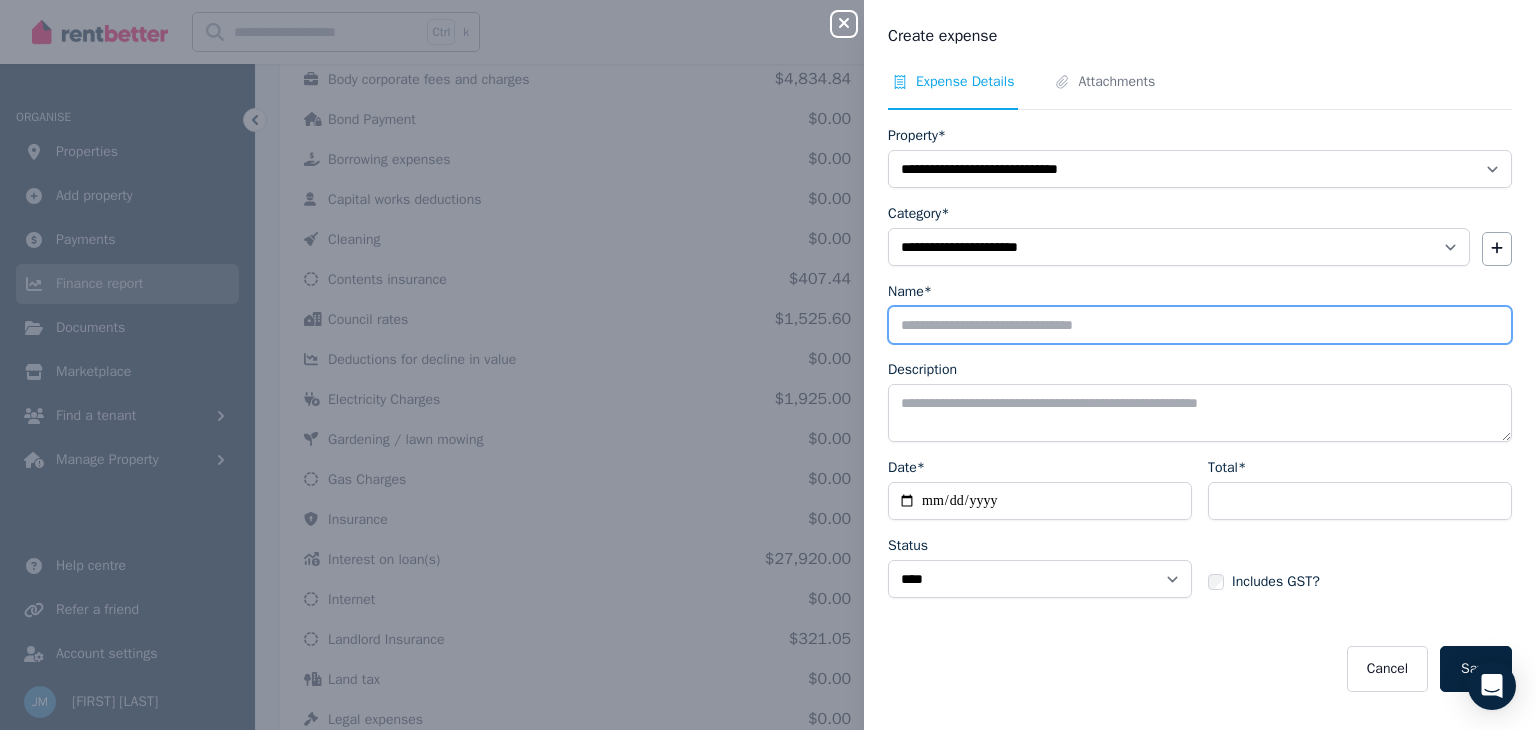 click on "Name*" at bounding box center (1200, 325) 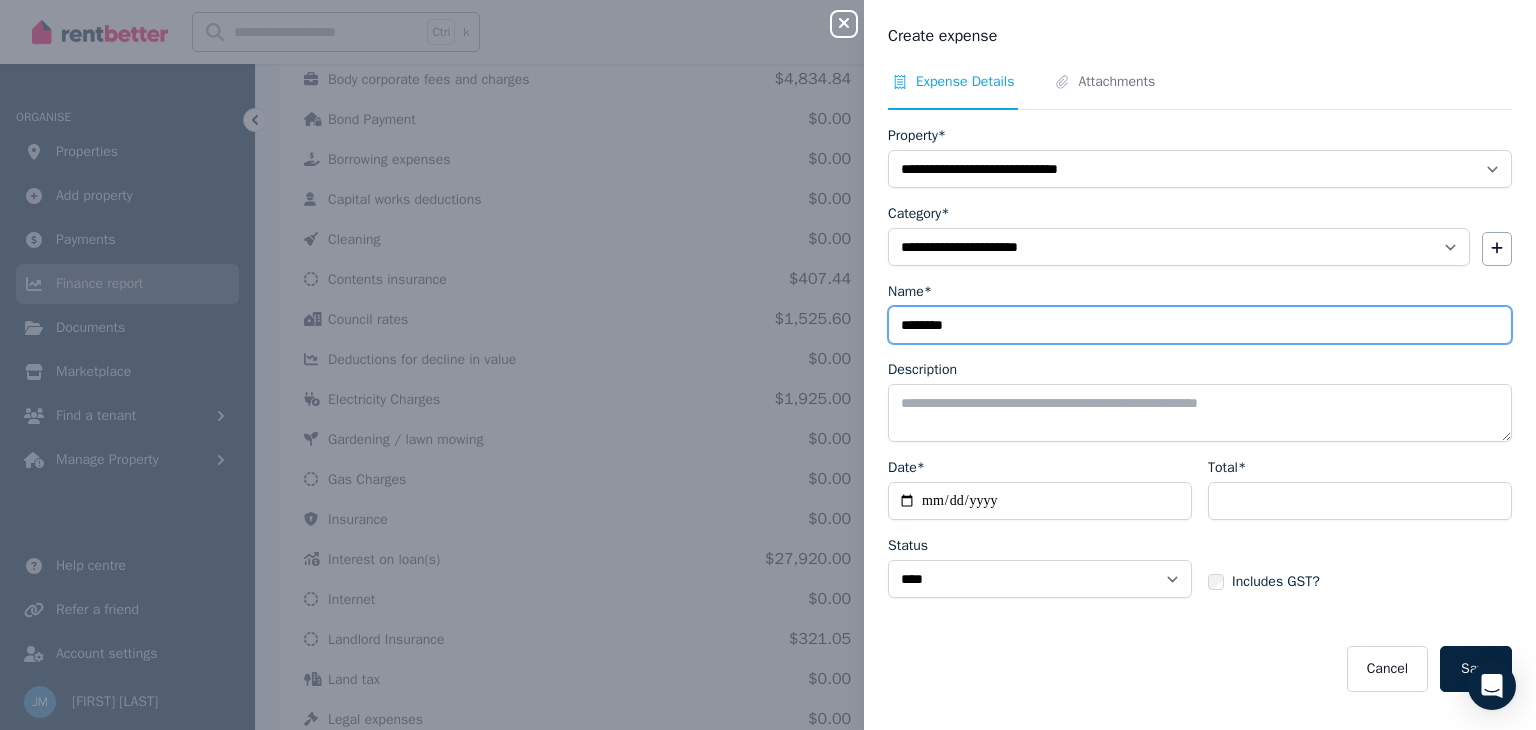 type on "********" 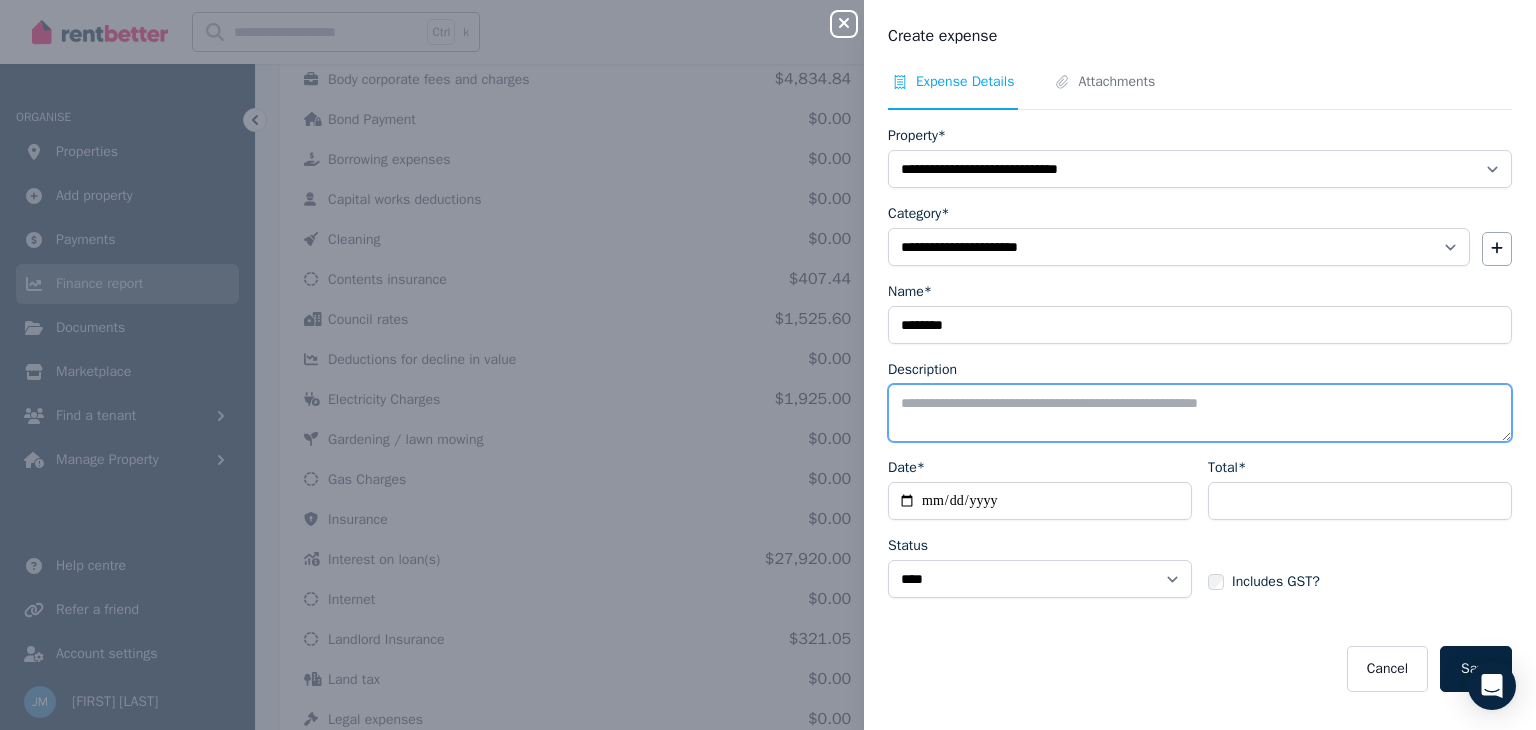 click on "Description" at bounding box center [1200, 413] 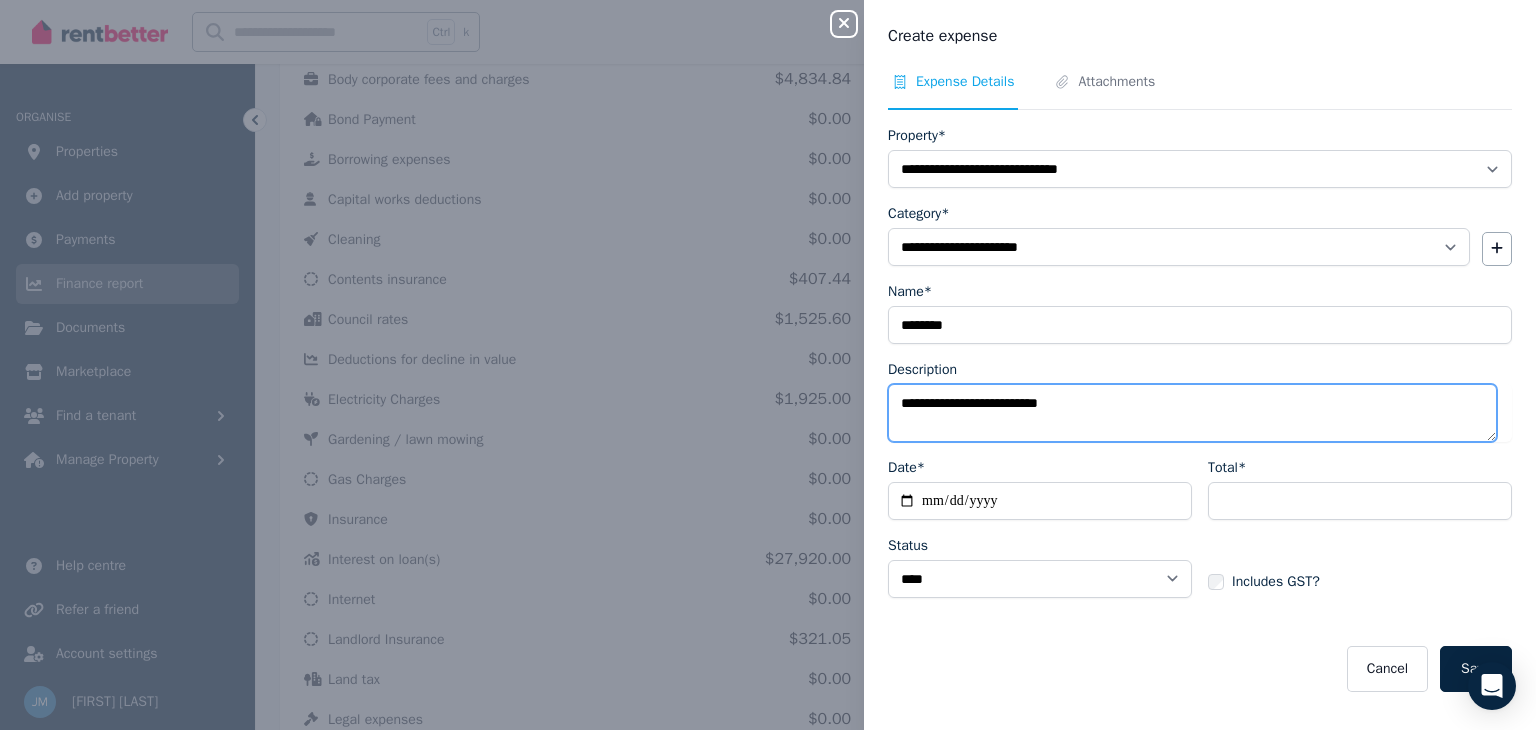 type on "**********" 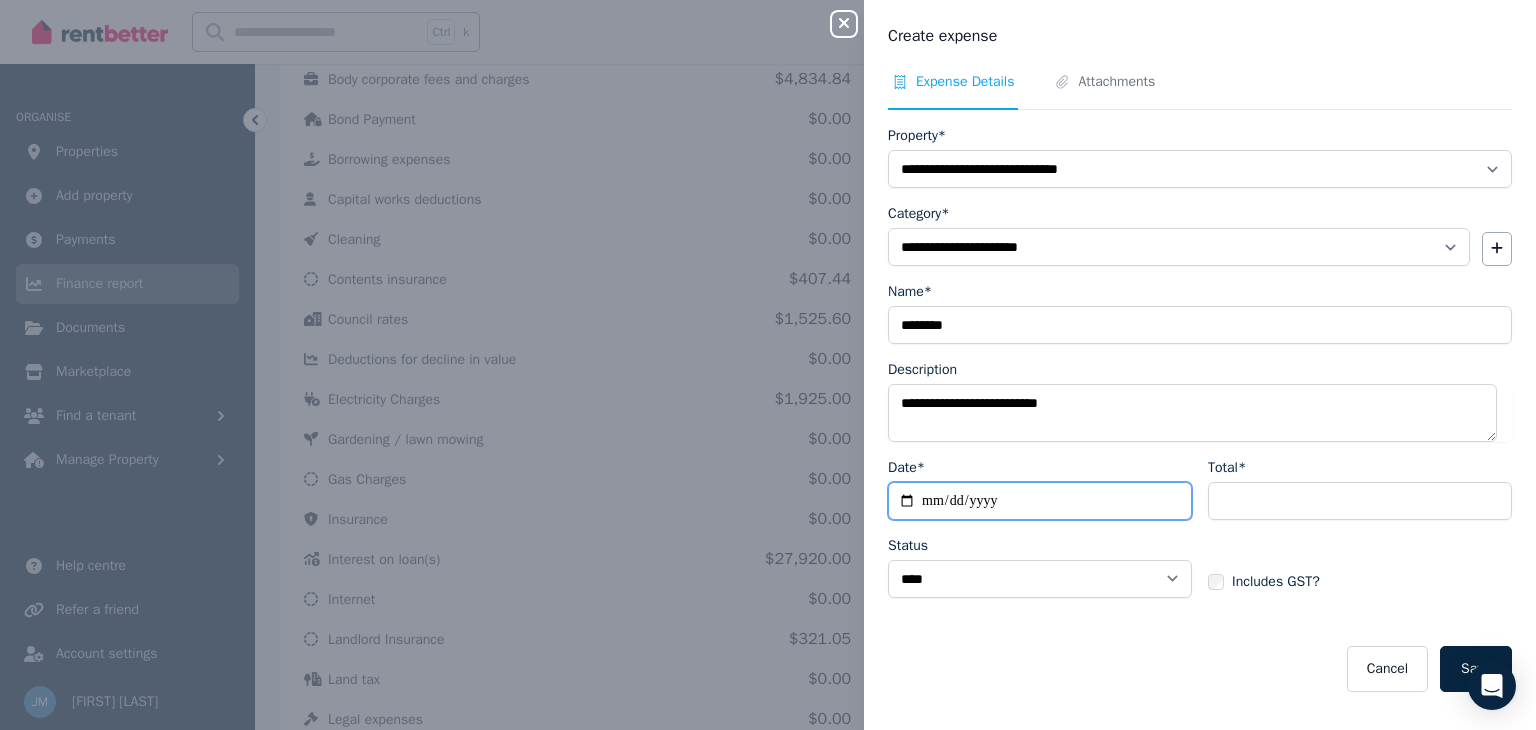click on "Date*" at bounding box center (1040, 501) 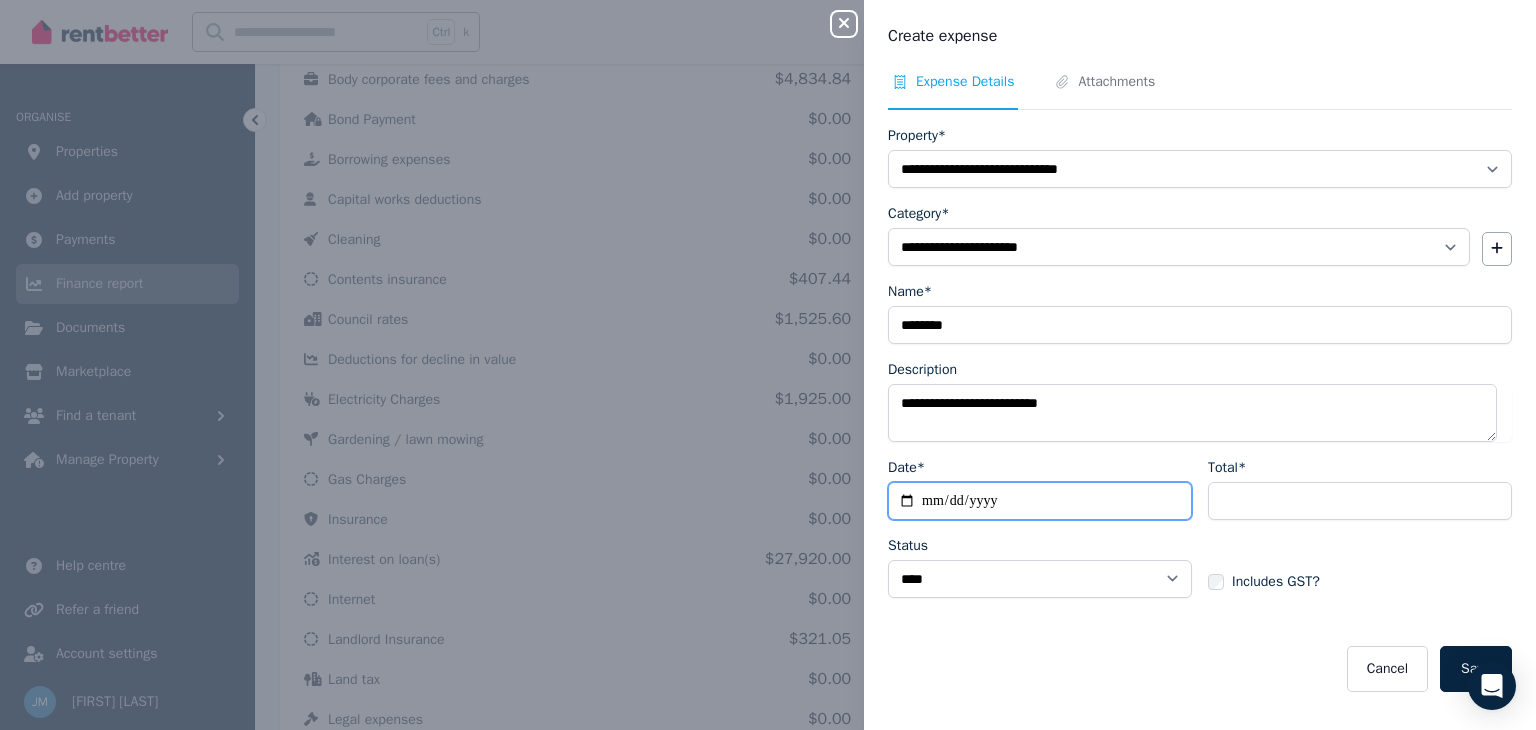 click on "Date*" at bounding box center (1040, 501) 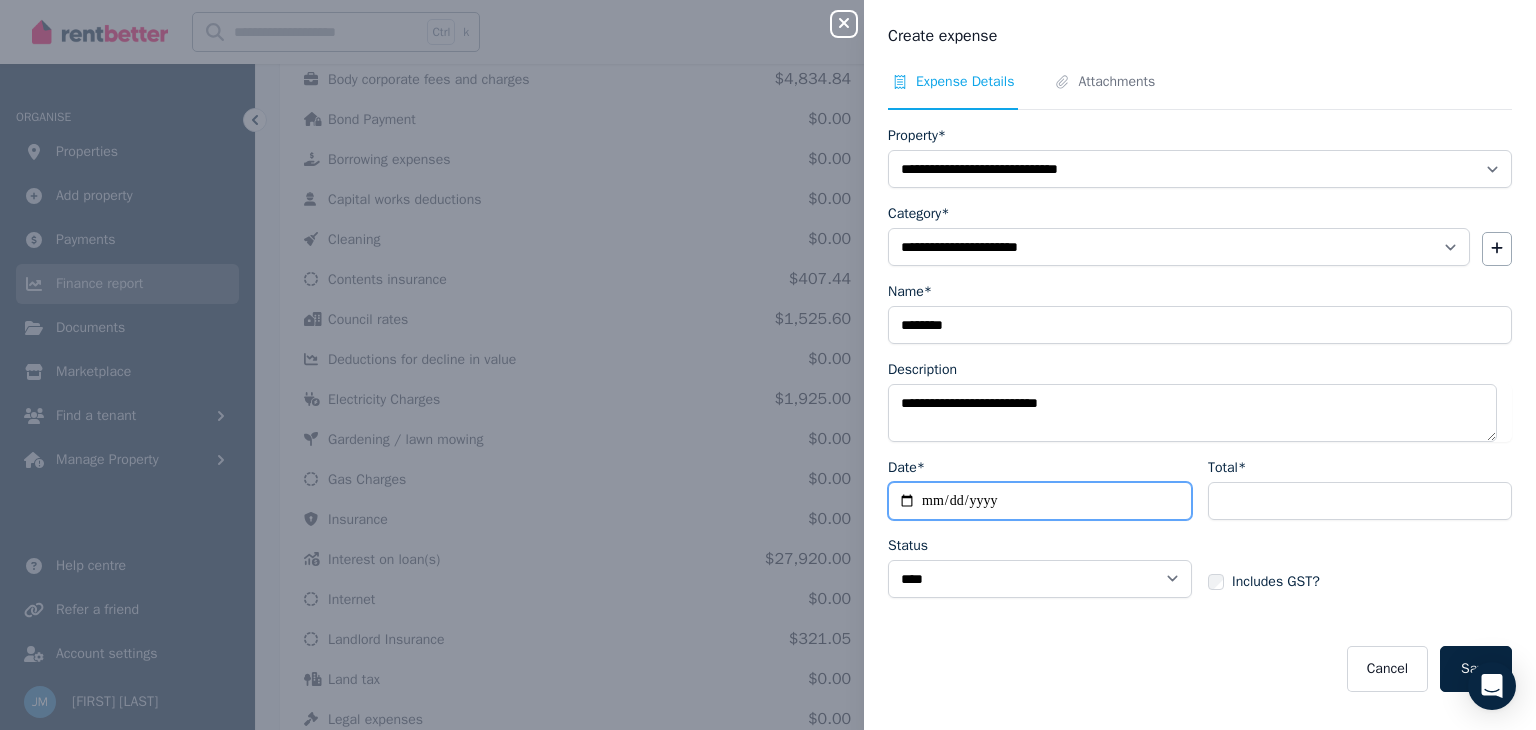 type on "**********" 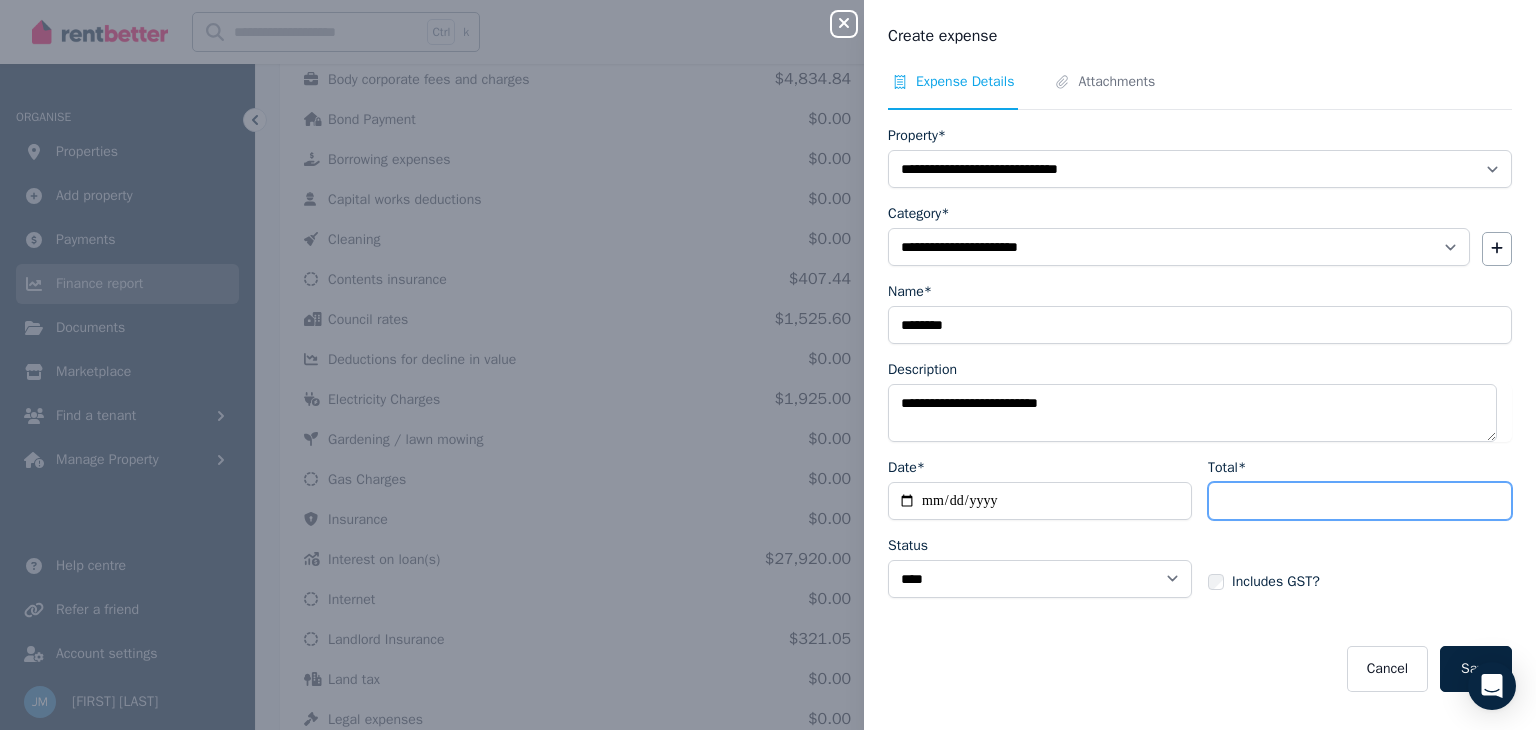 click on "Total*" at bounding box center [1360, 501] 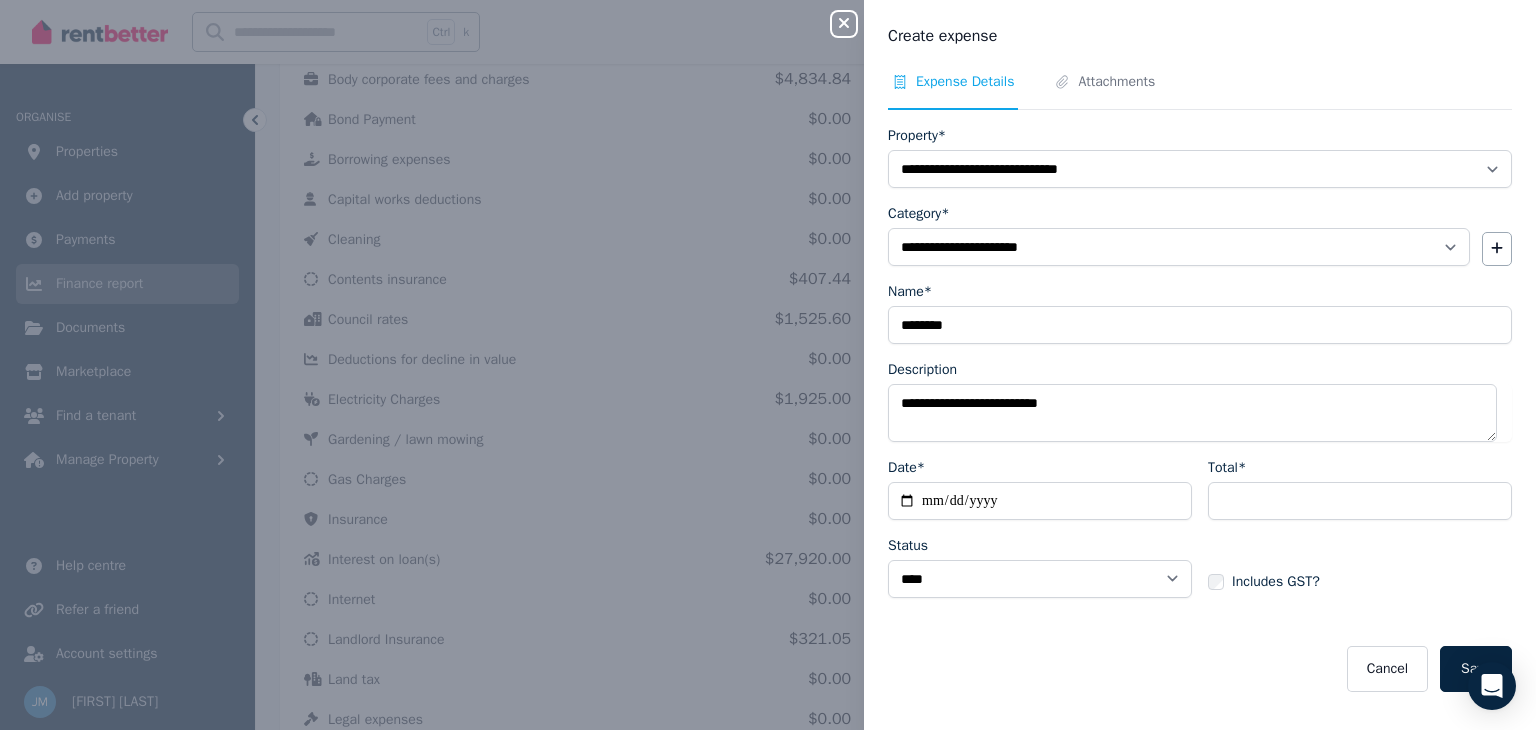 click on "Includes GST?" at bounding box center [1360, 564] 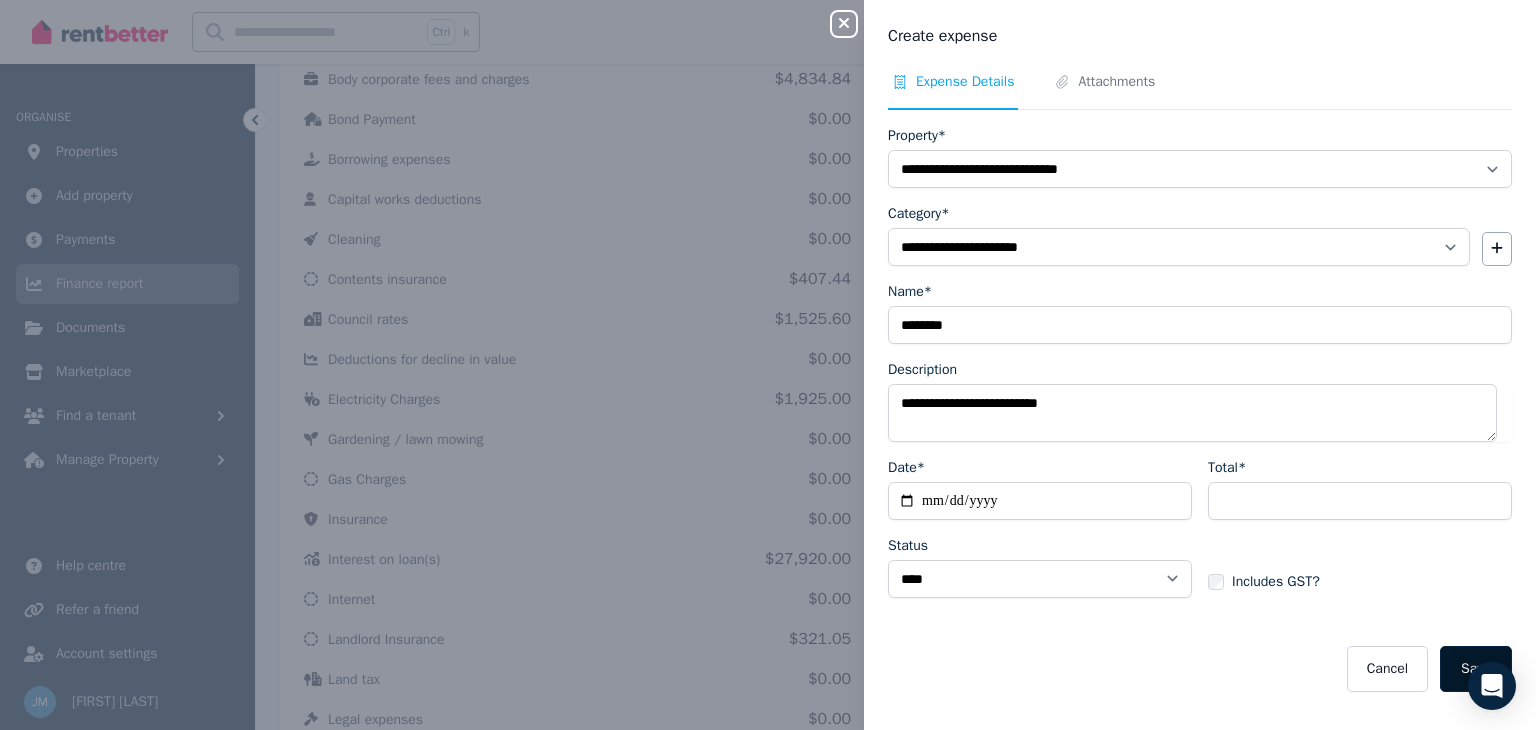 click on "Save" at bounding box center (1476, 669) 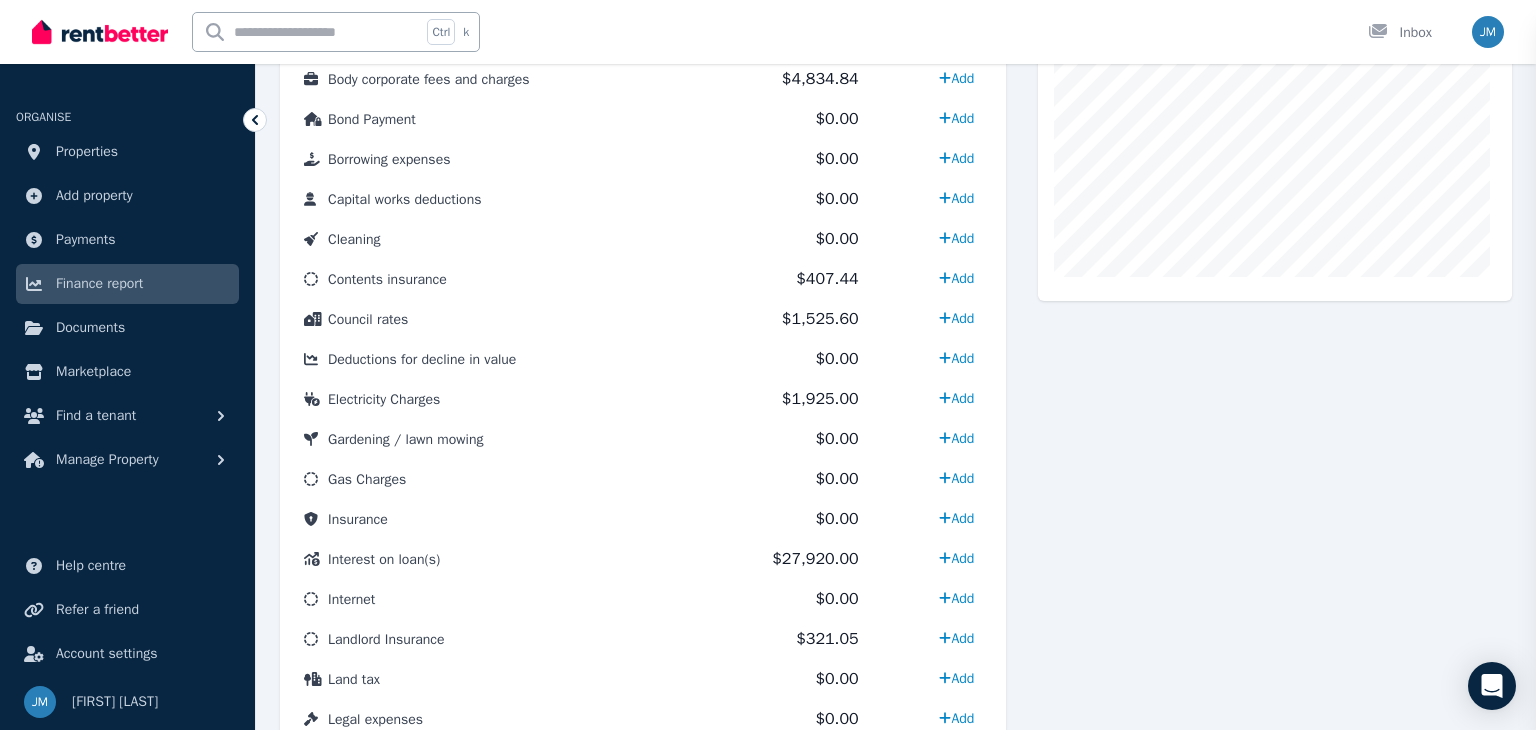 select 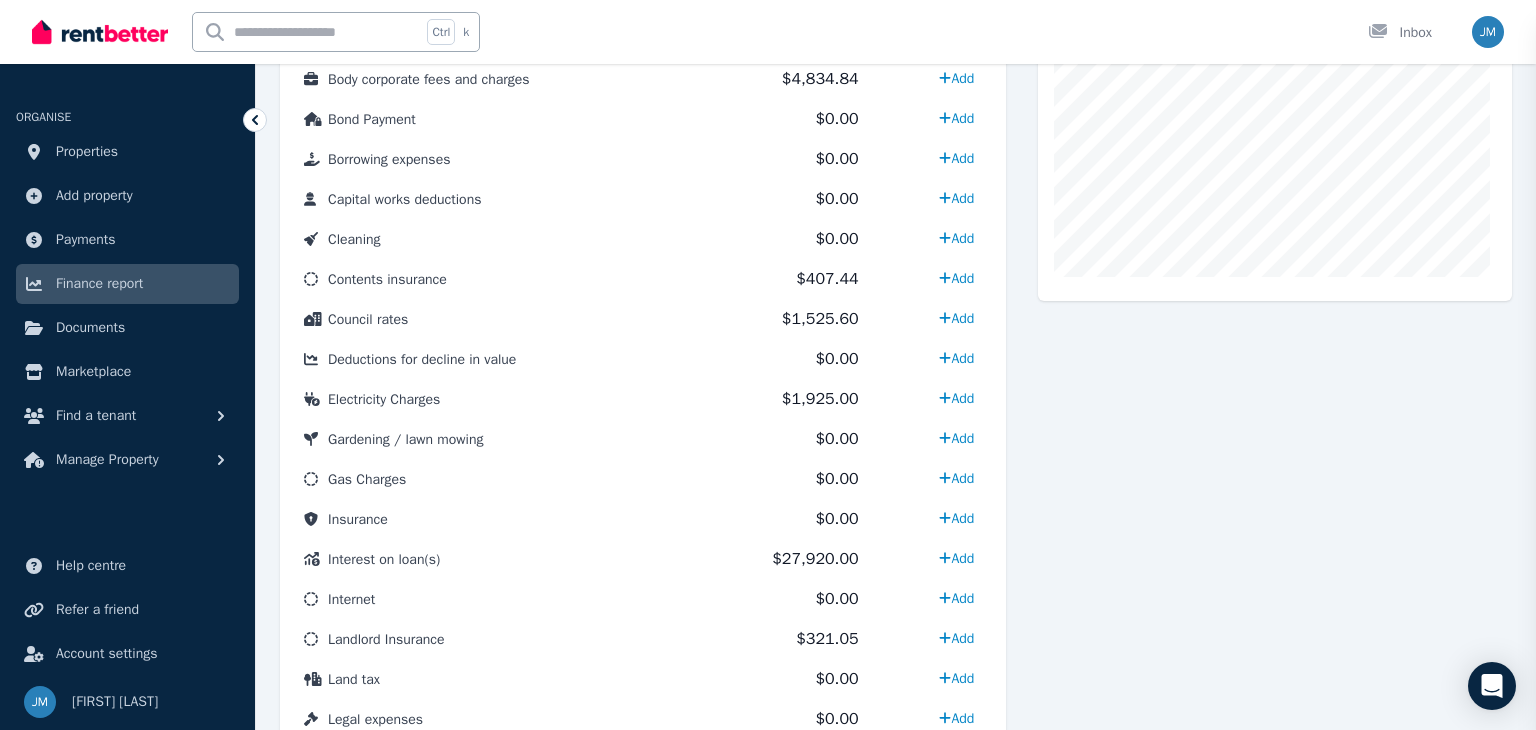 select 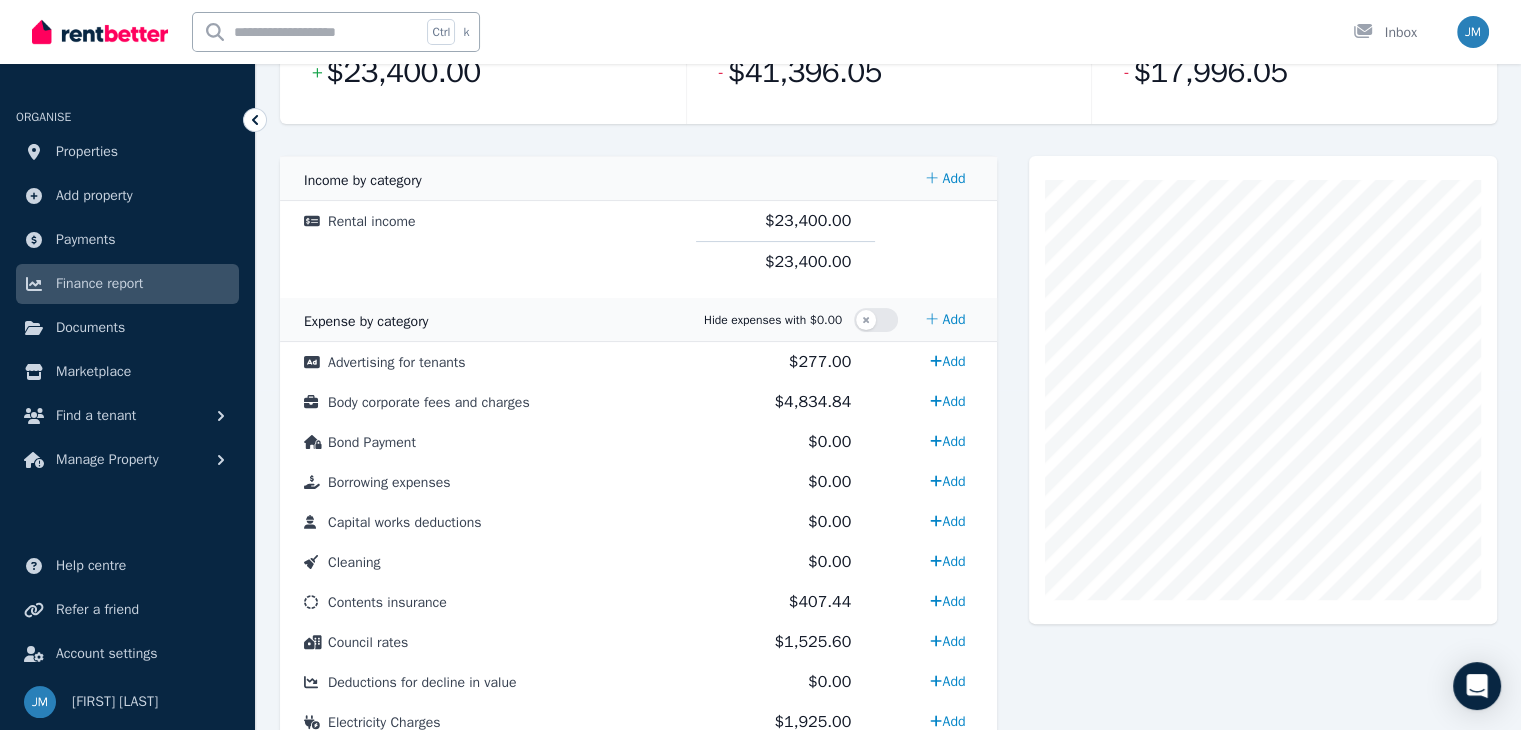 scroll, scrollTop: 280, scrollLeft: 0, axis: vertical 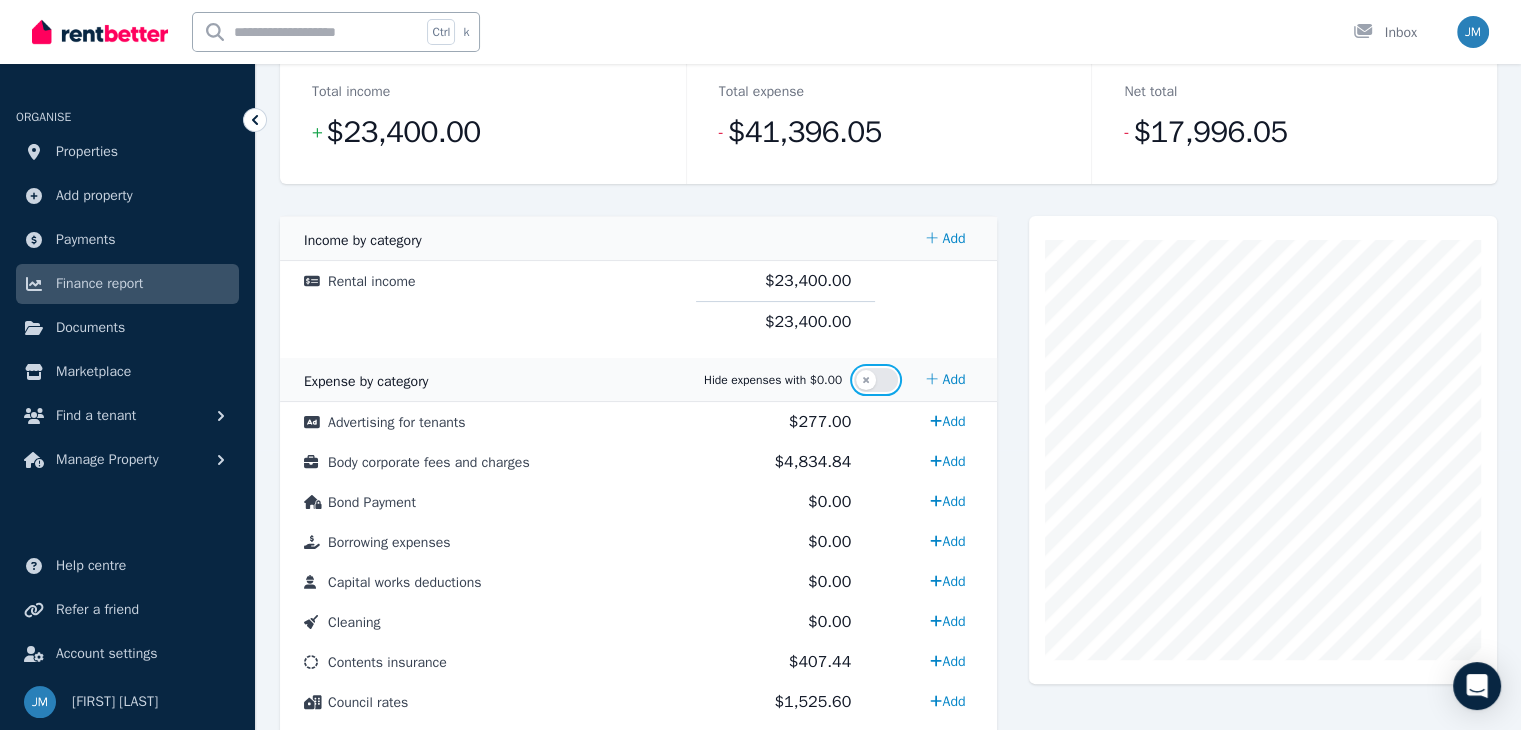 click at bounding box center (876, 380) 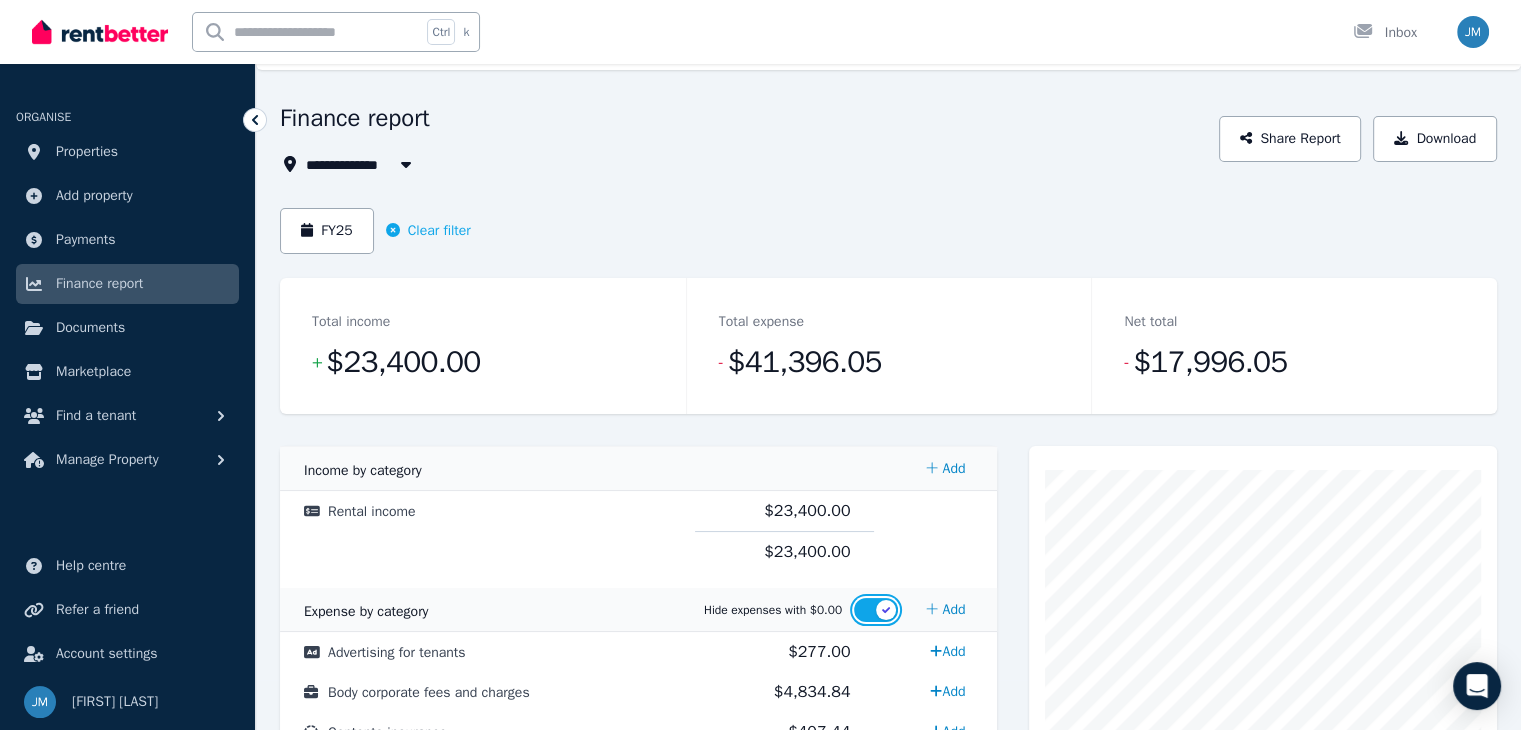 scroll, scrollTop: 43, scrollLeft: 0, axis: vertical 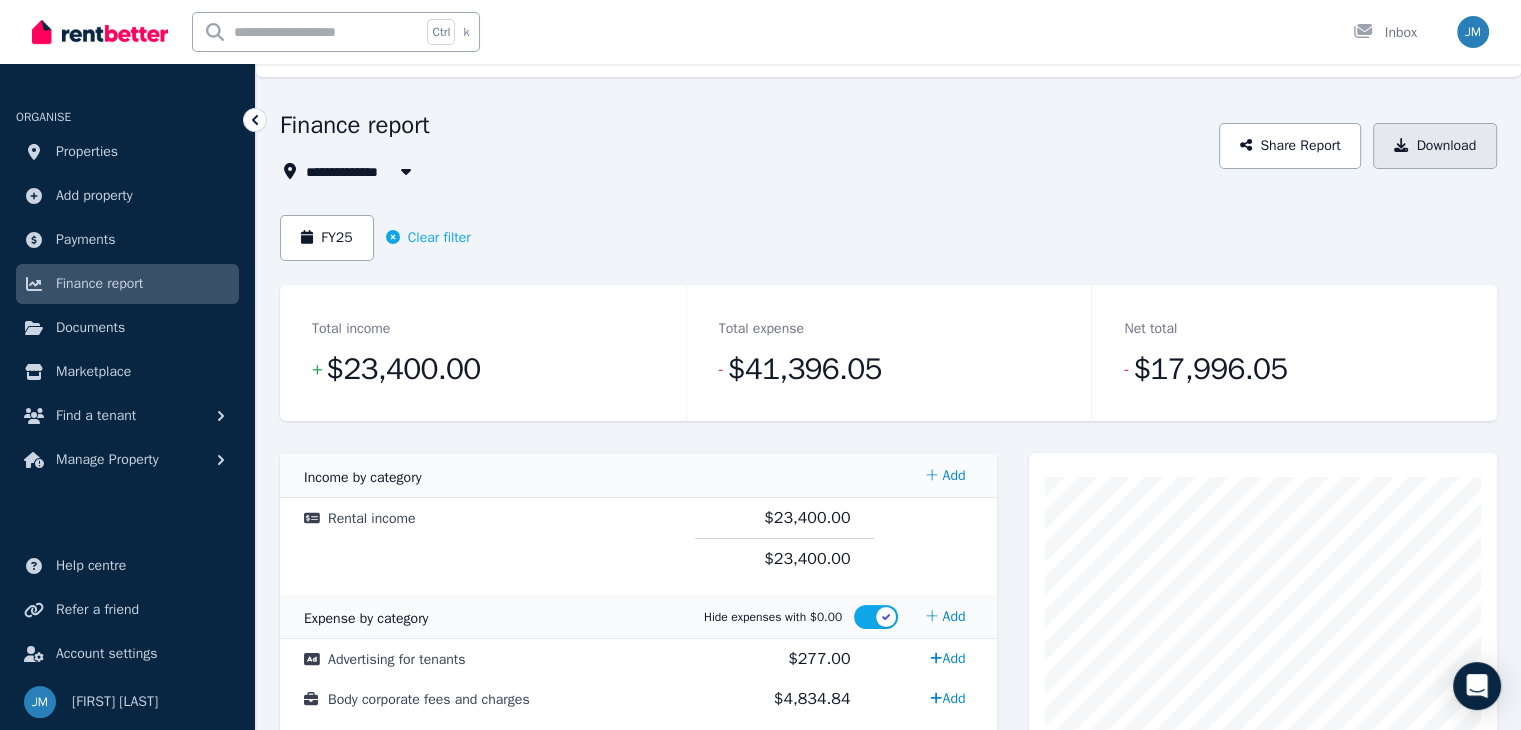 click on "Download" at bounding box center (1435, 146) 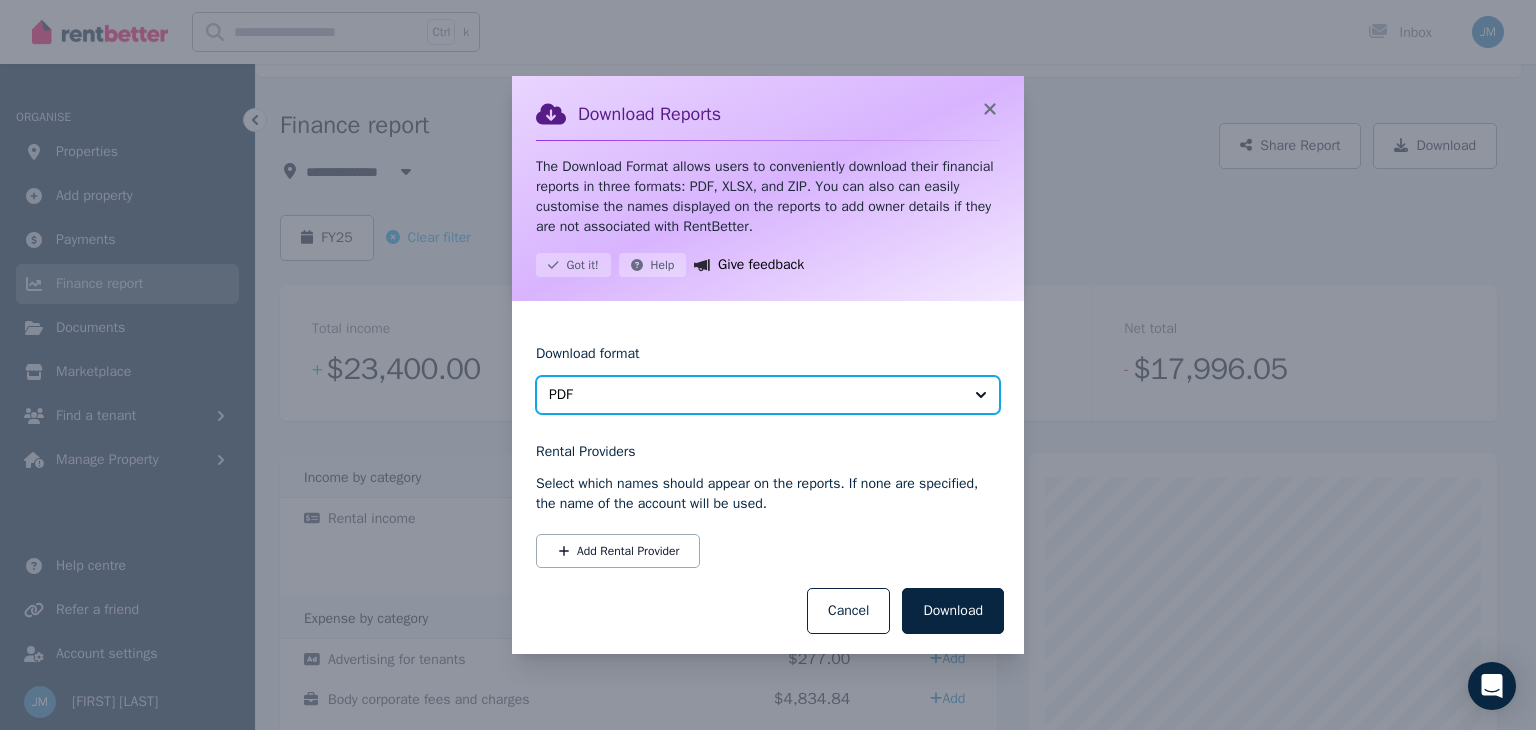 click on "PDF" at bounding box center [754, 395] 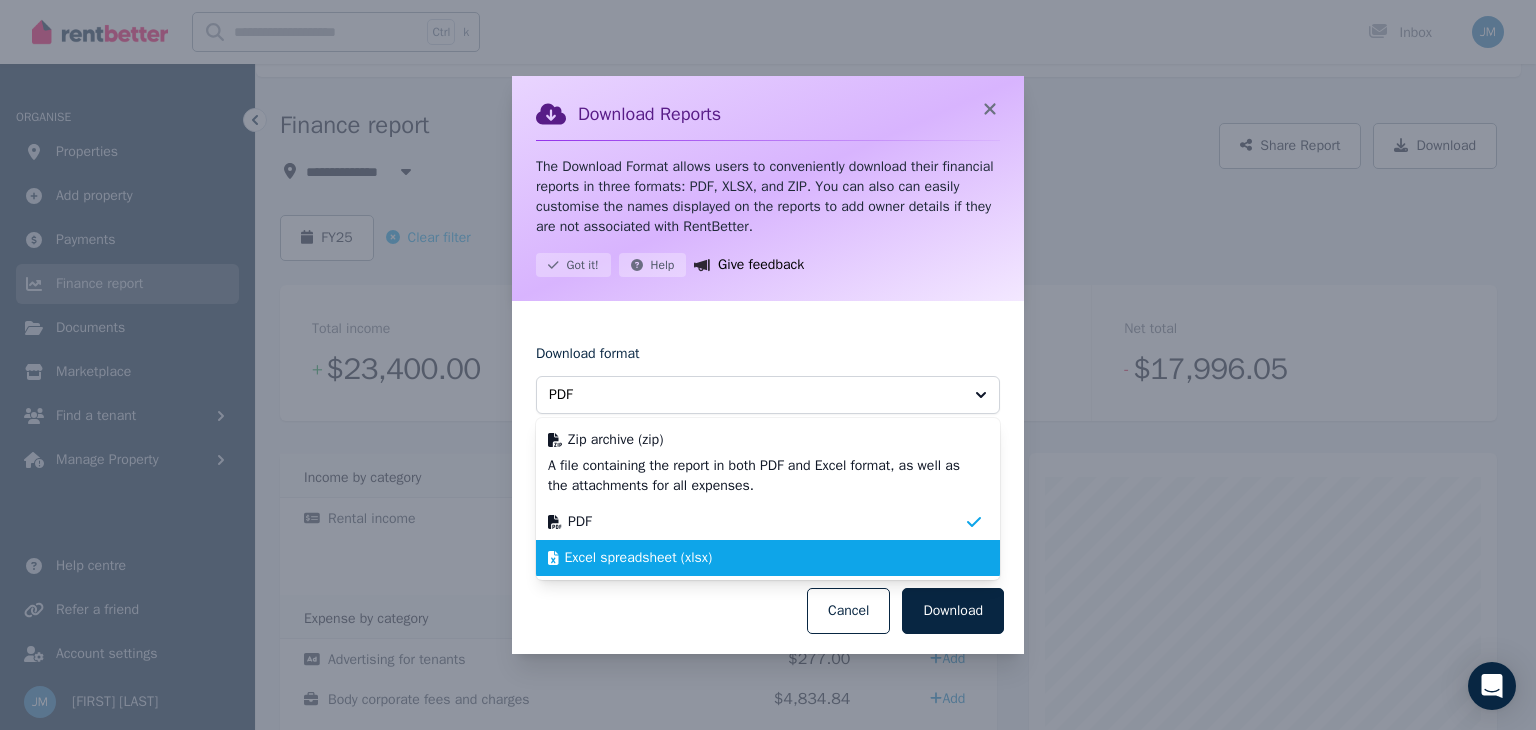 click on "Excel spreadsheet (xlsx)" at bounding box center [639, 558] 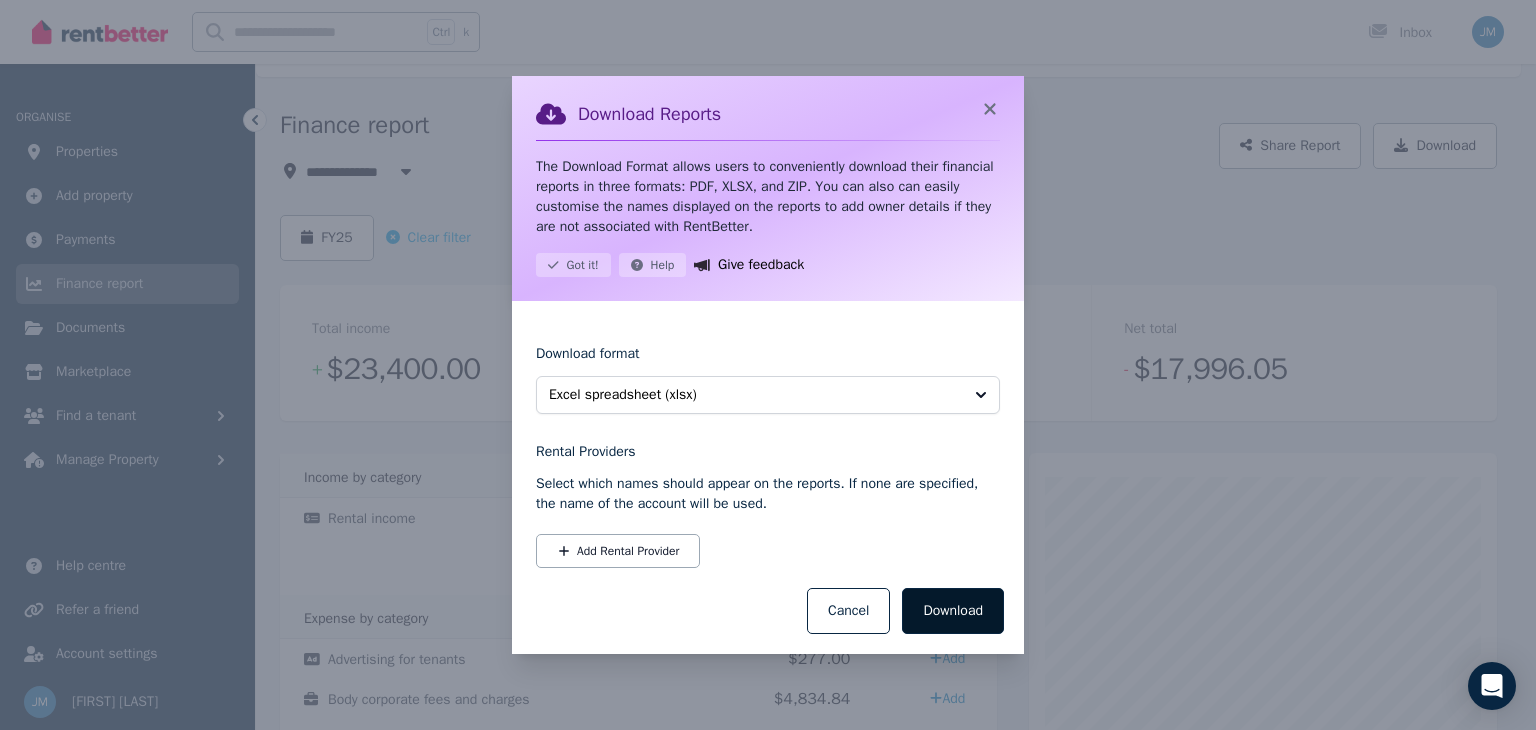 click on "Download" at bounding box center (953, 611) 